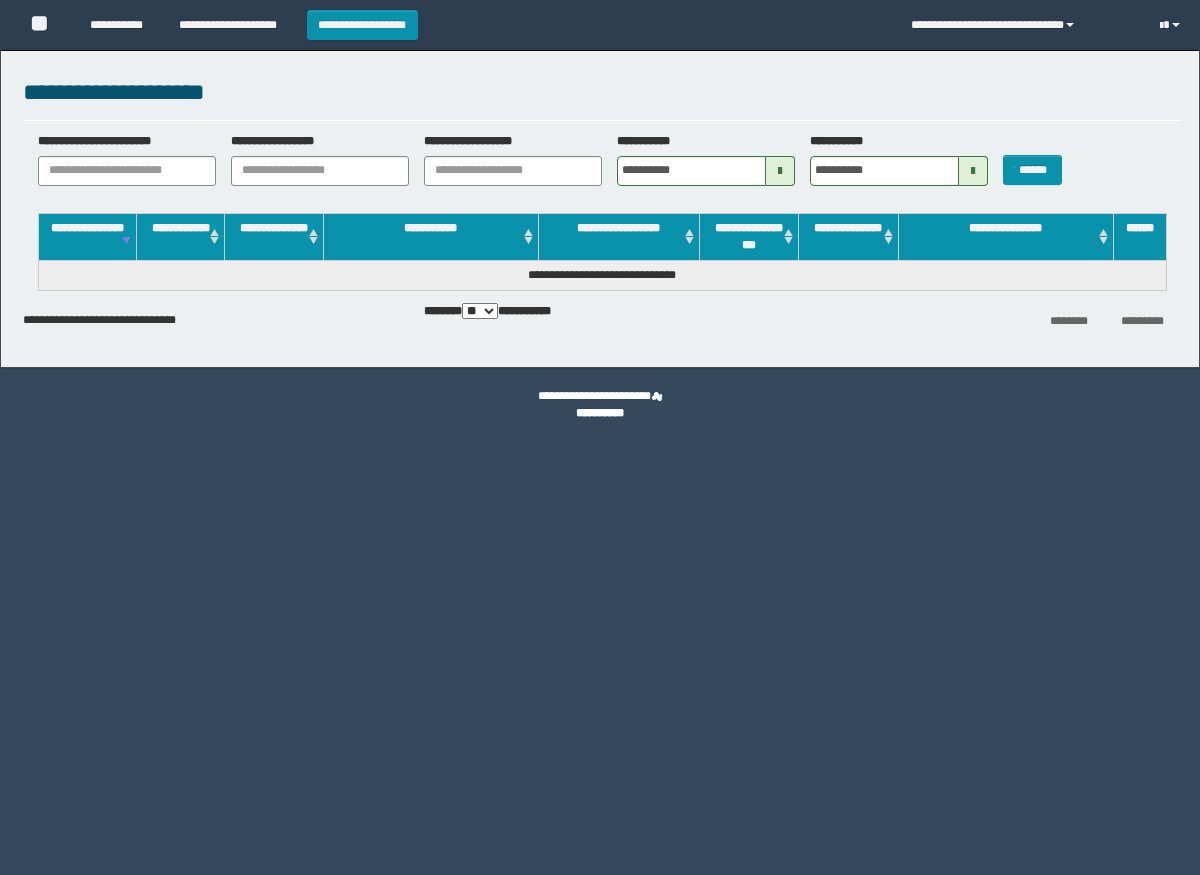 scroll, scrollTop: 0, scrollLeft: 0, axis: both 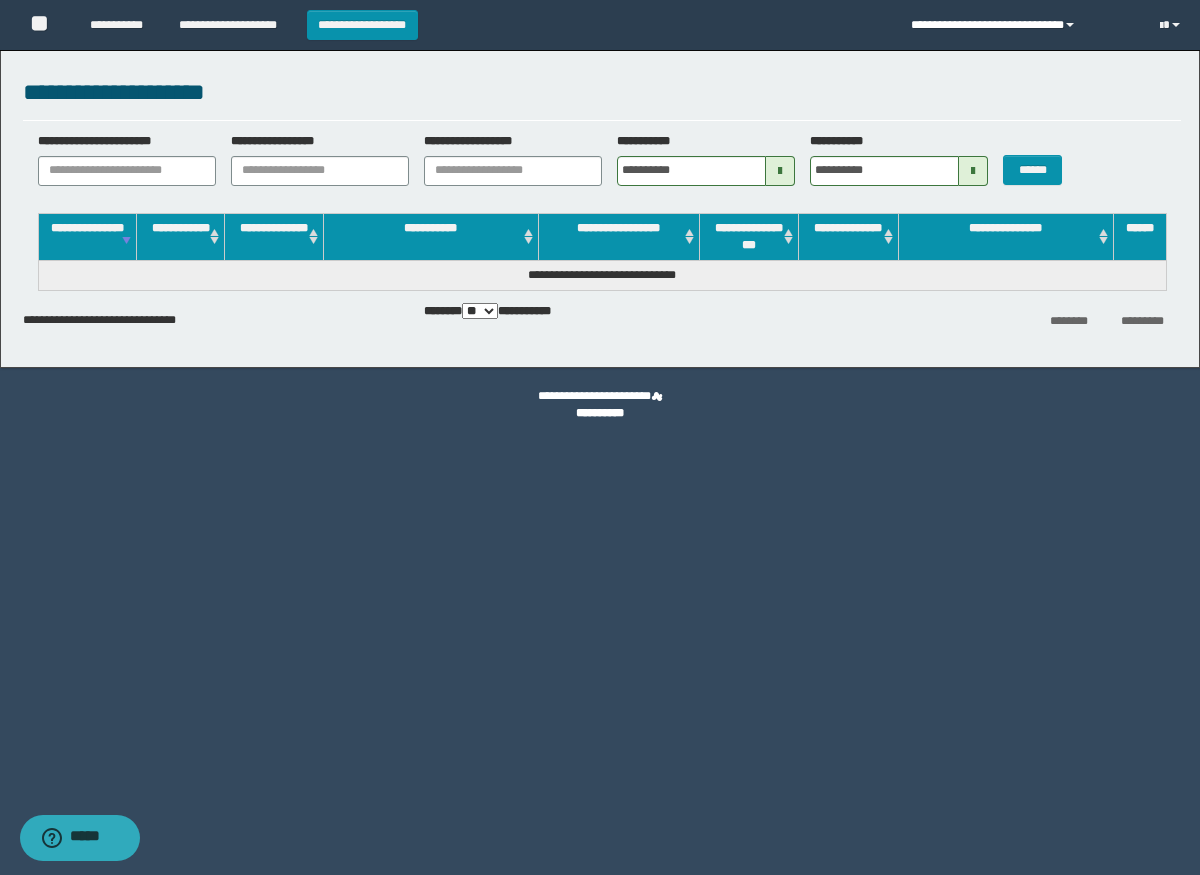 click at bounding box center [1070, 25] 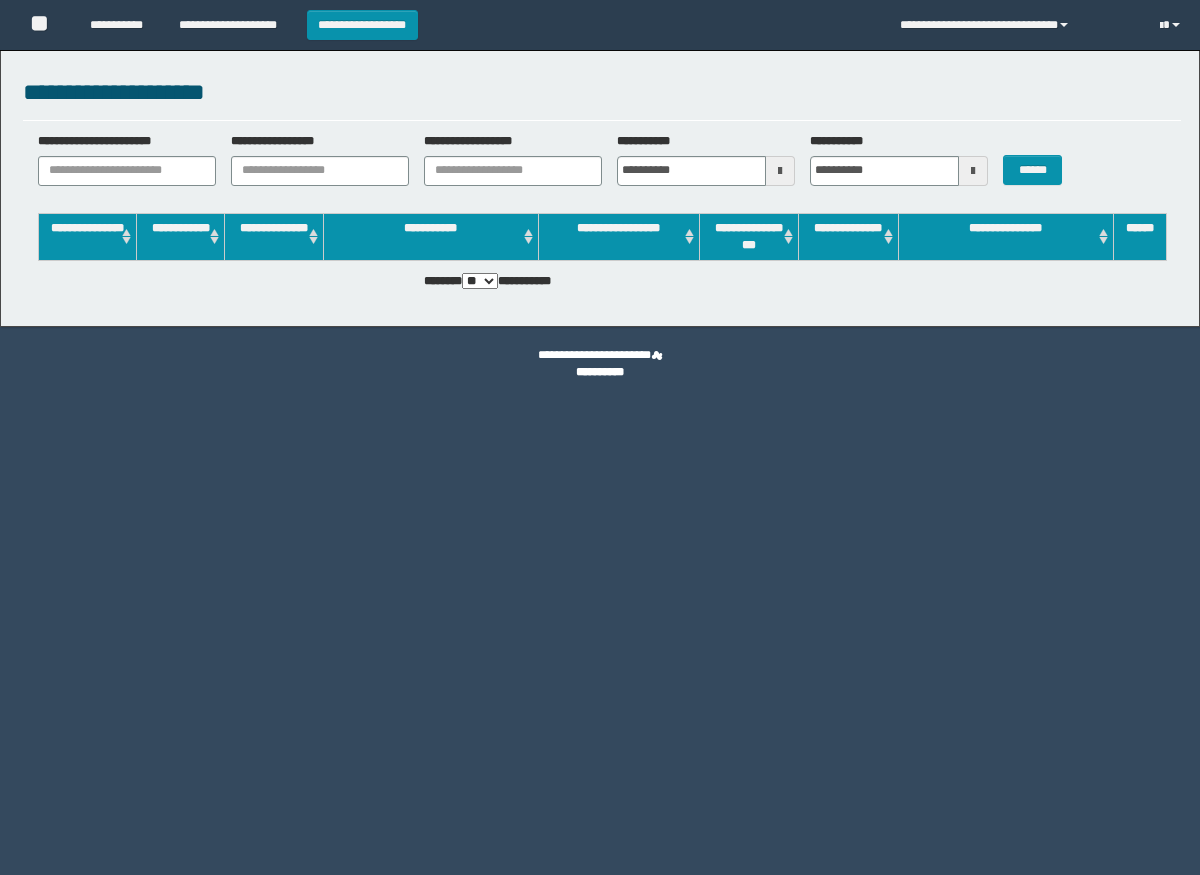 scroll, scrollTop: 0, scrollLeft: 0, axis: both 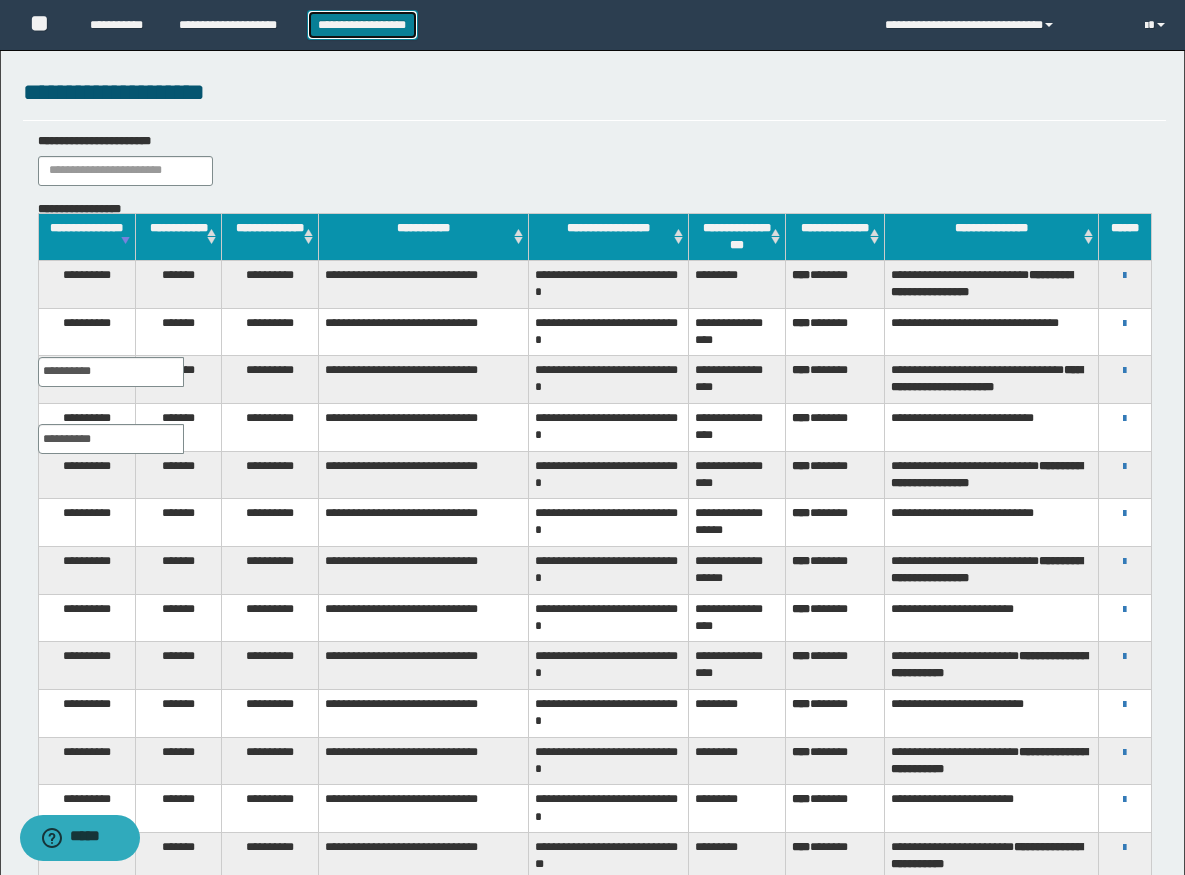 click on "[CREDIT CARD]" at bounding box center (362, 25) 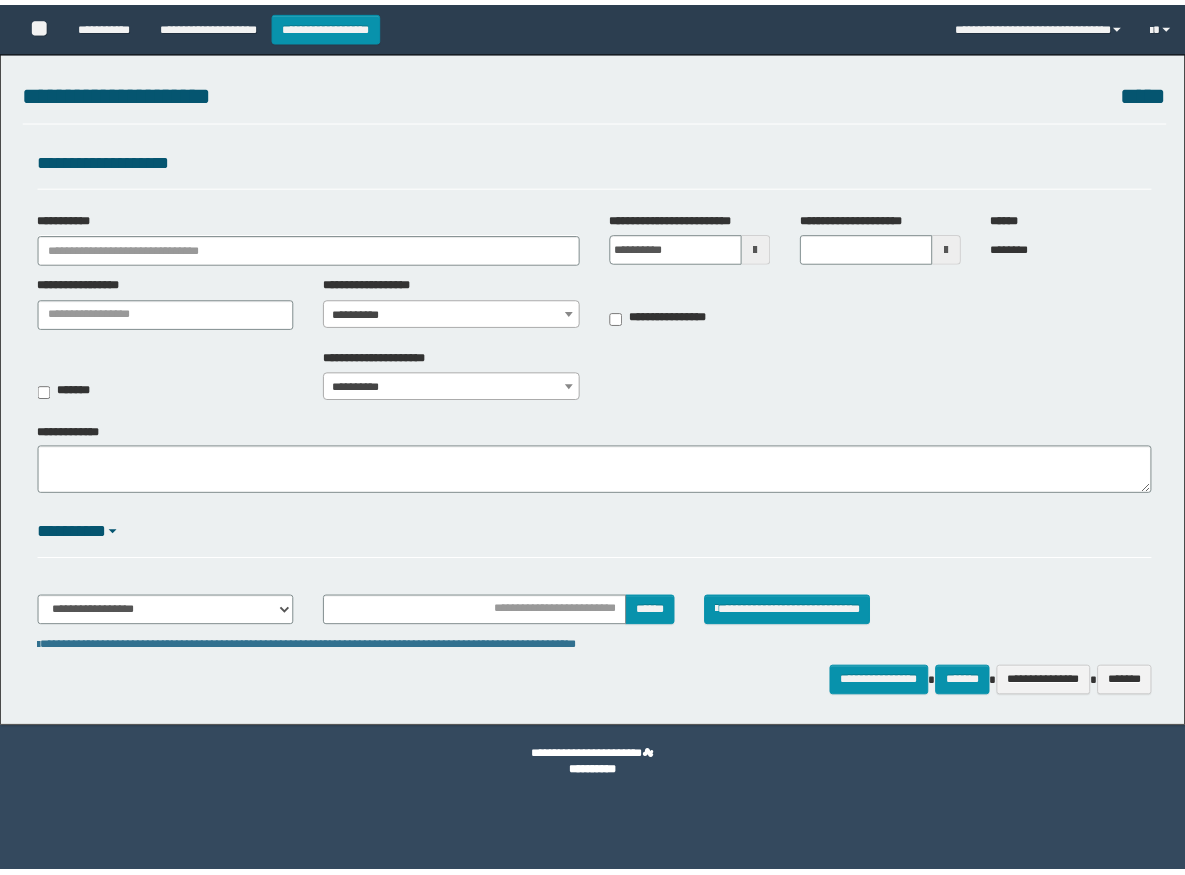 scroll, scrollTop: 0, scrollLeft: 0, axis: both 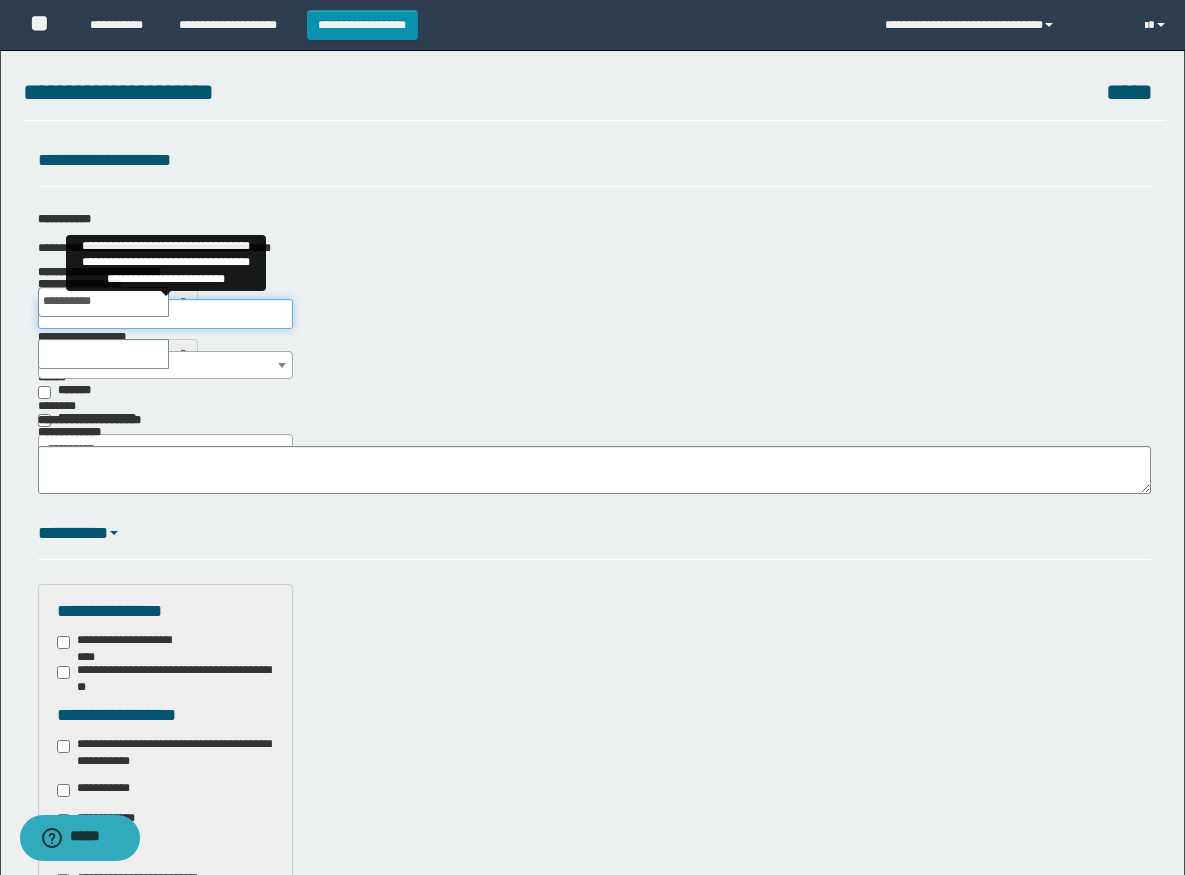 click on "**********" at bounding box center [166, 314] 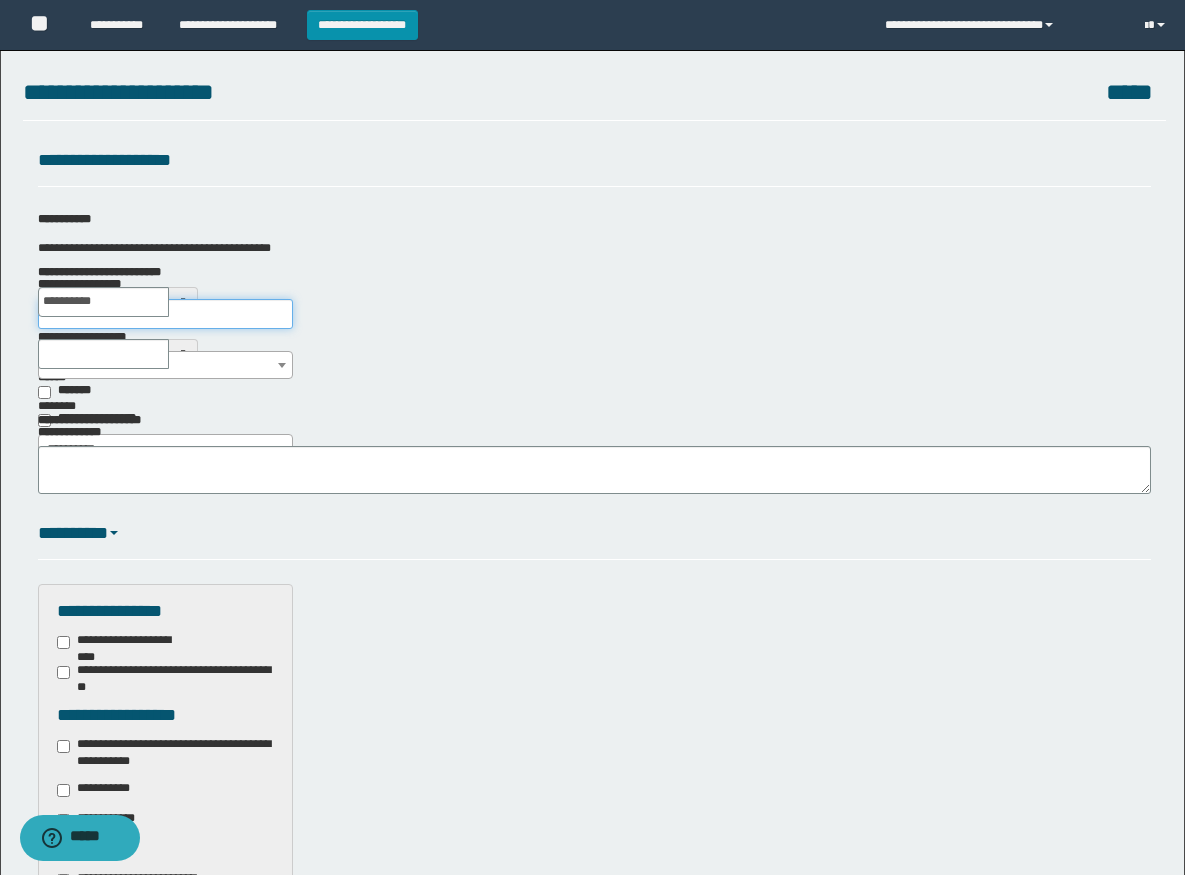 type on "**********" 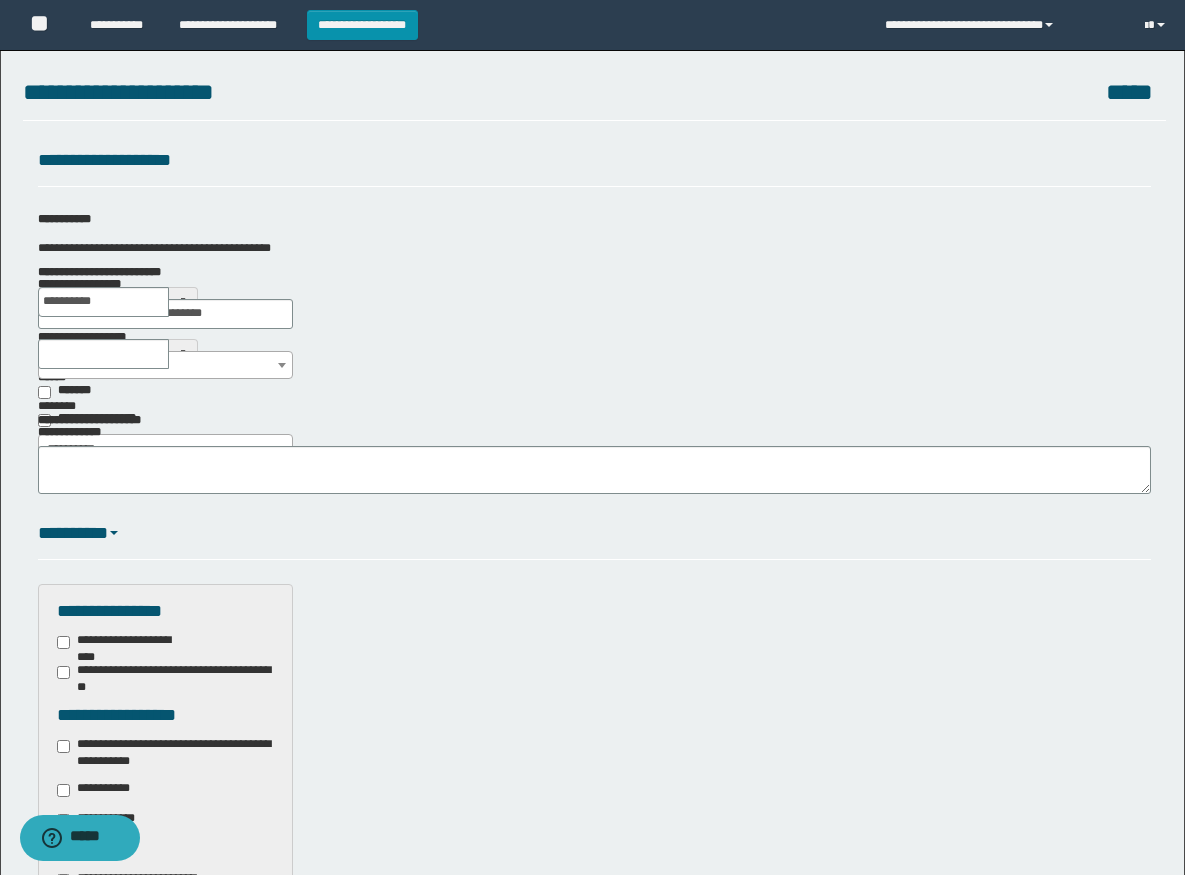 click on "[POSTAL CODE]" at bounding box center (166, 366) 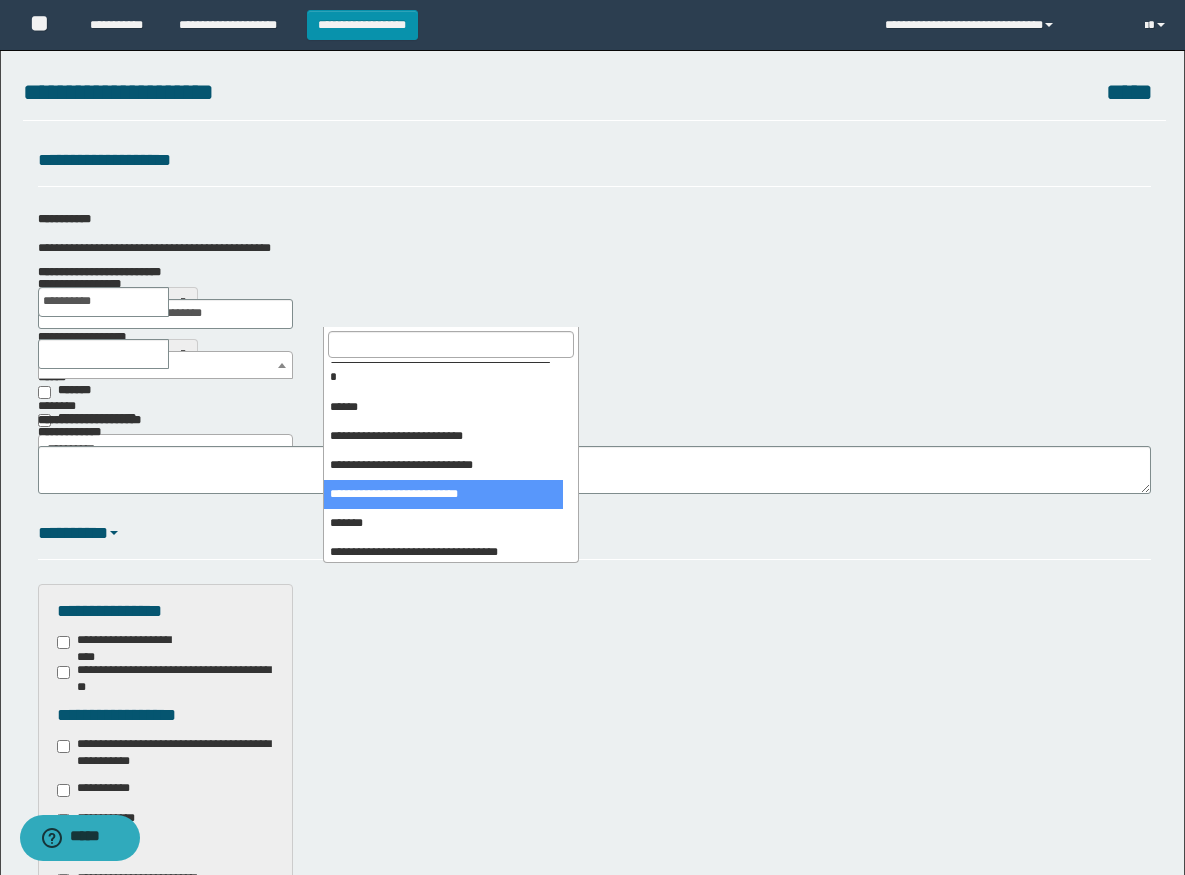 scroll, scrollTop: 500, scrollLeft: 0, axis: vertical 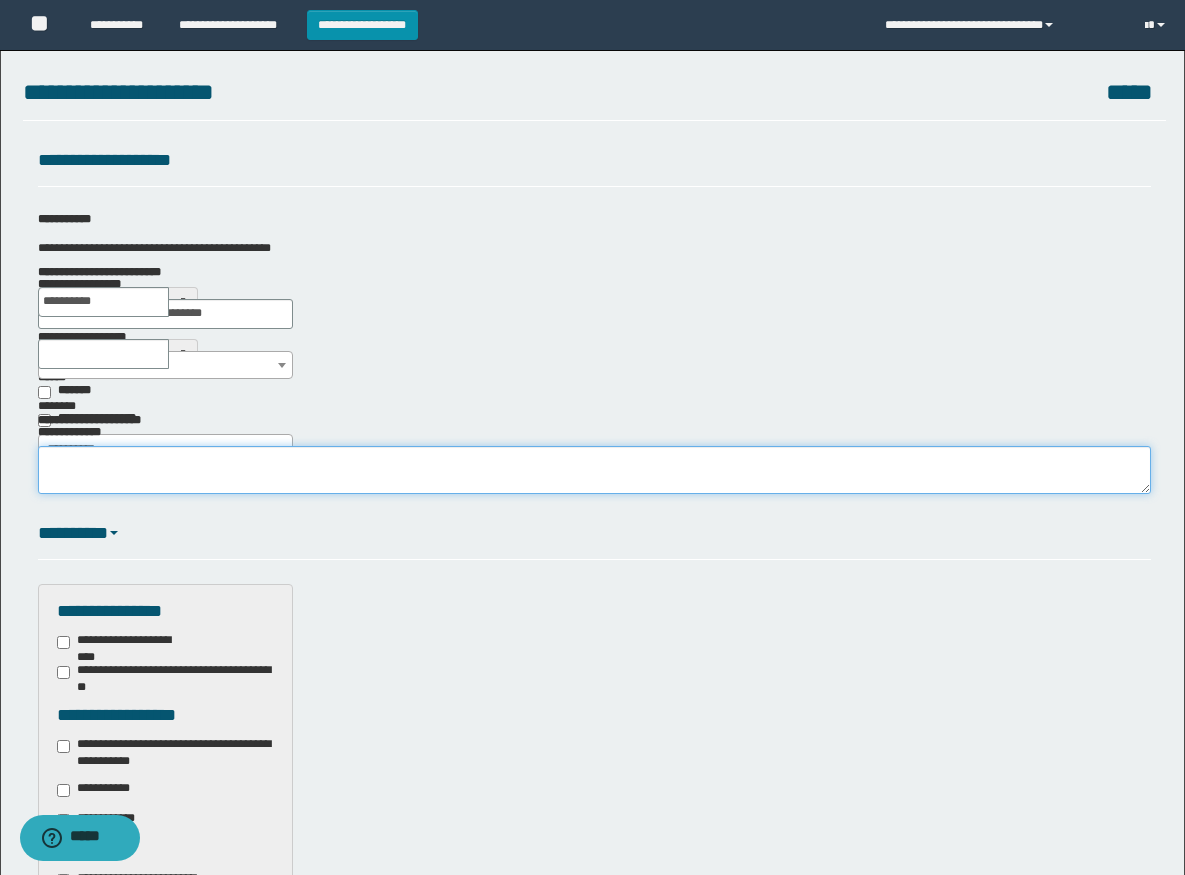 click on "**********" at bounding box center [594, 470] 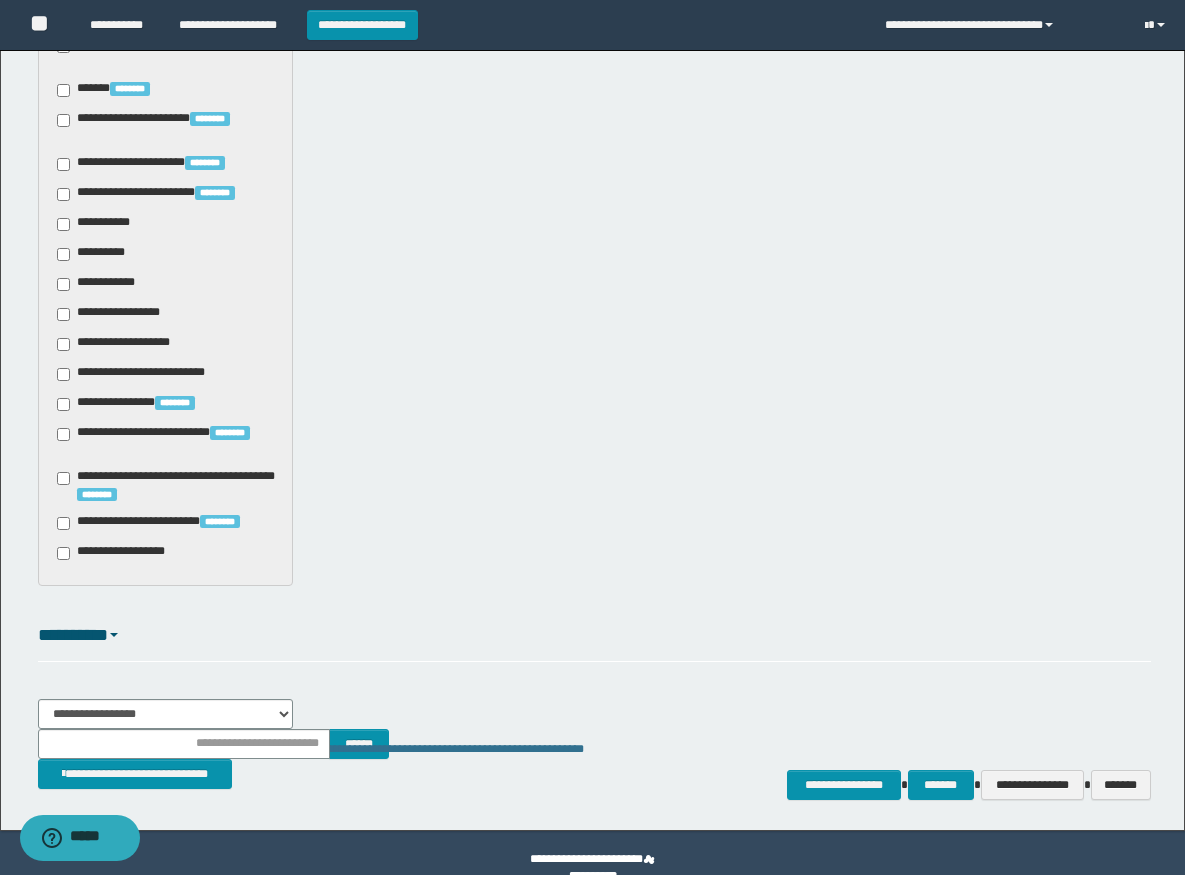 scroll, scrollTop: 1430, scrollLeft: 0, axis: vertical 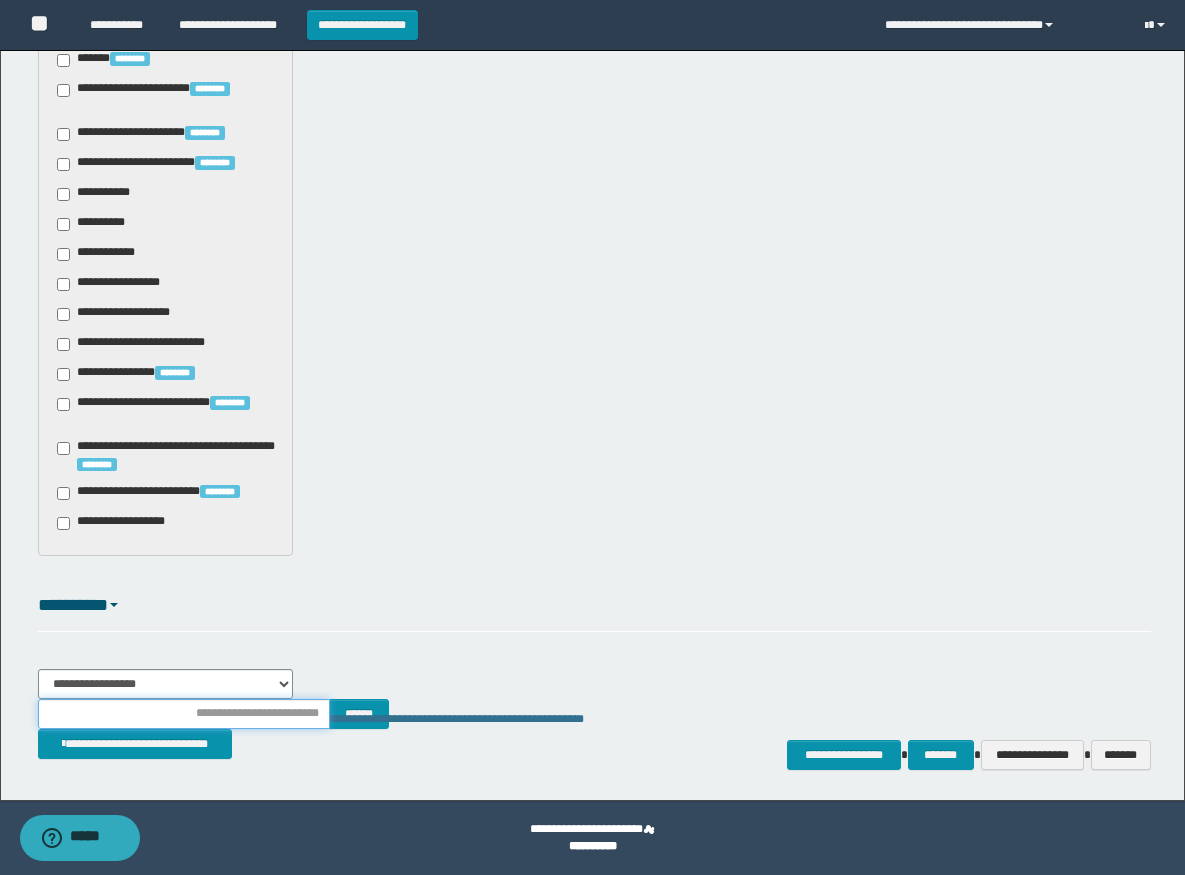 click at bounding box center [184, 714] 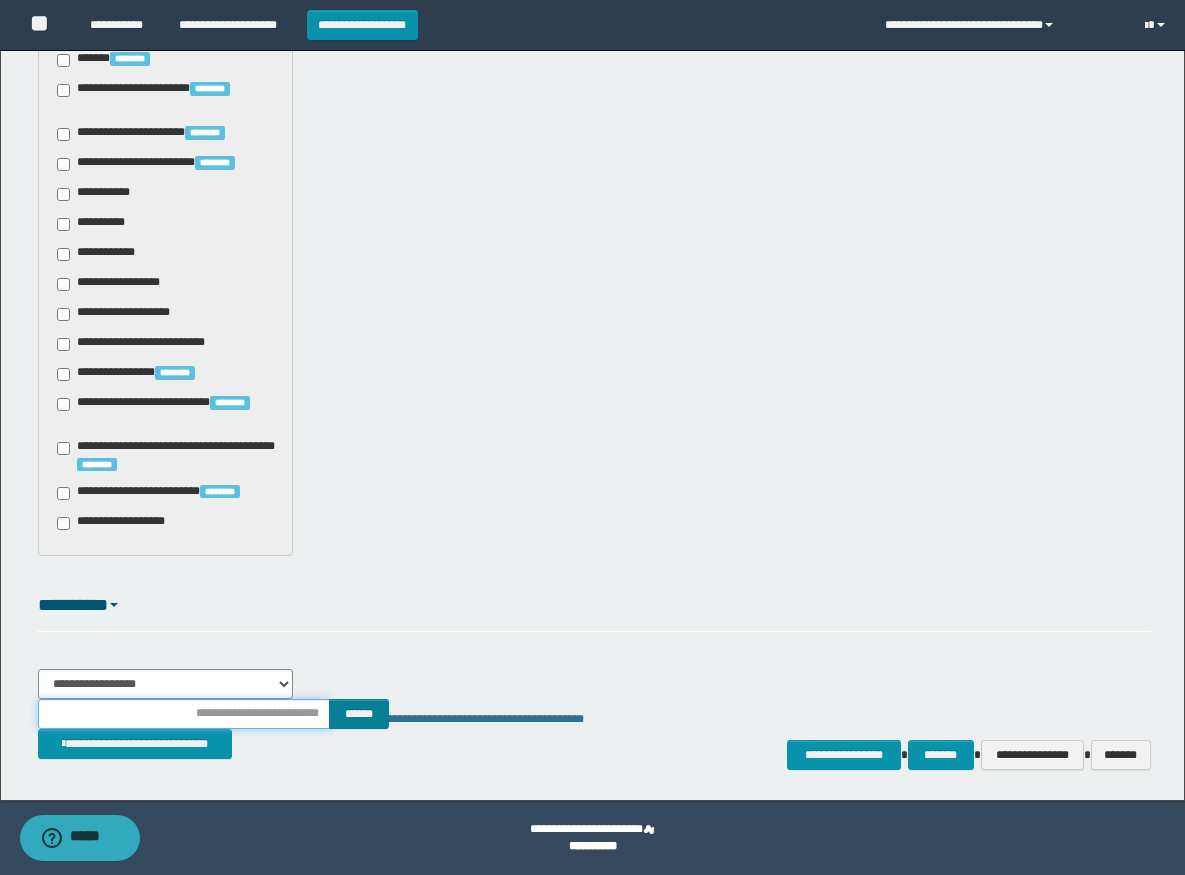 type on "********" 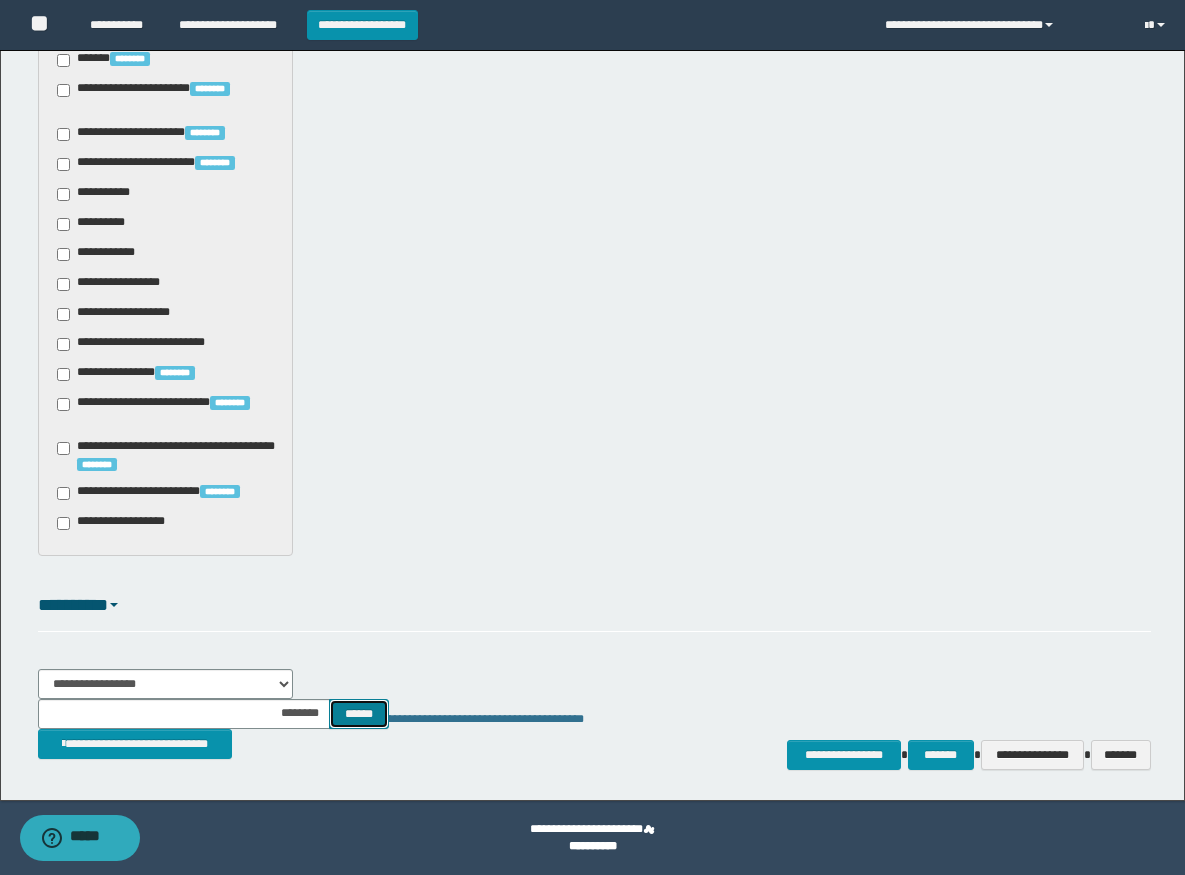 click on "******" at bounding box center (358, 714) 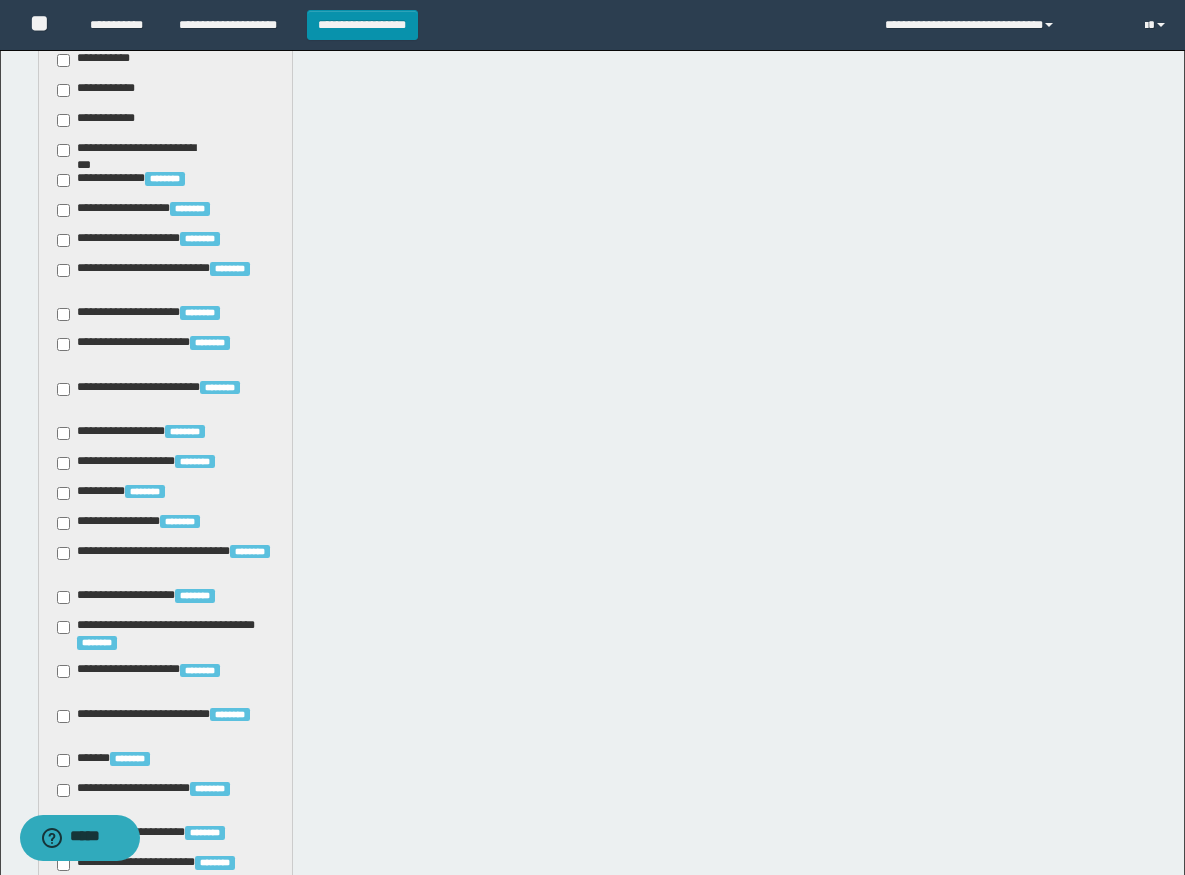 scroll, scrollTop: 330, scrollLeft: 0, axis: vertical 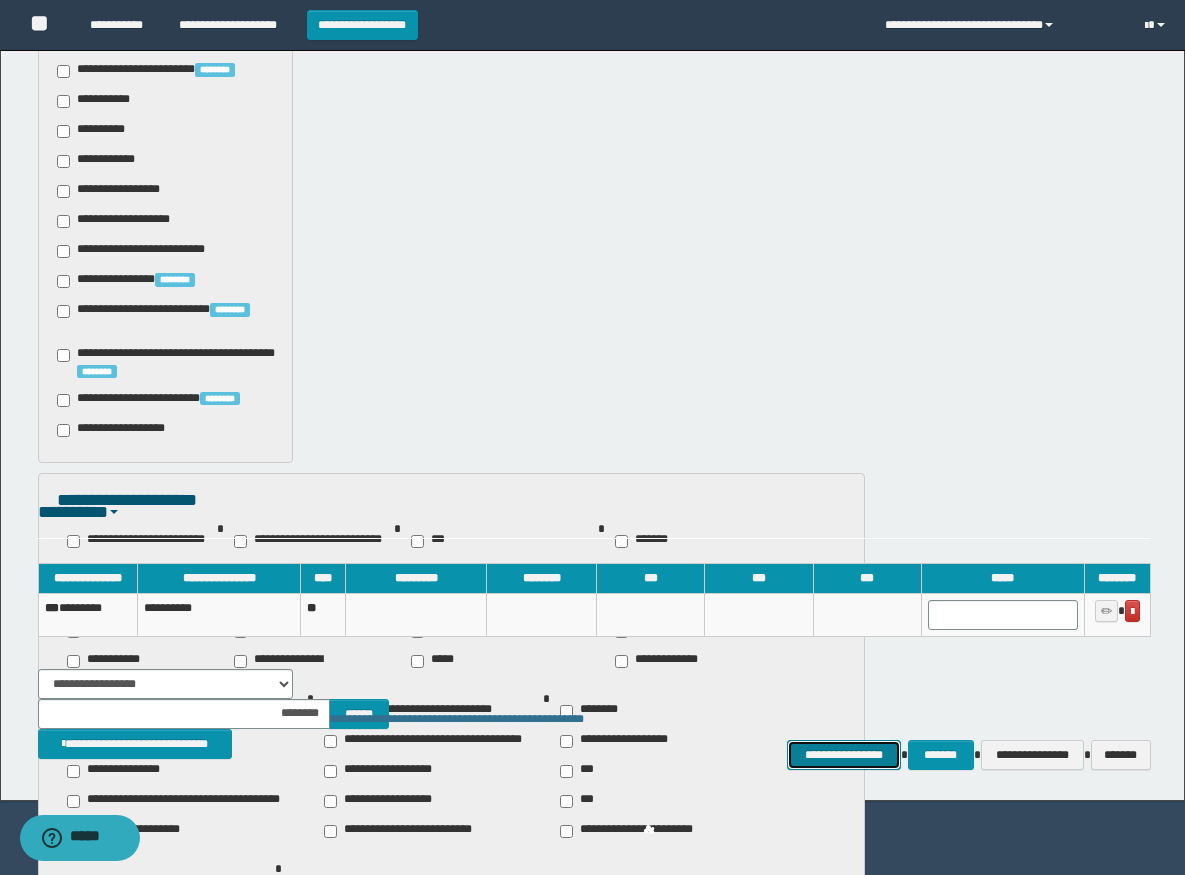 click on "**********" at bounding box center [843, 755] 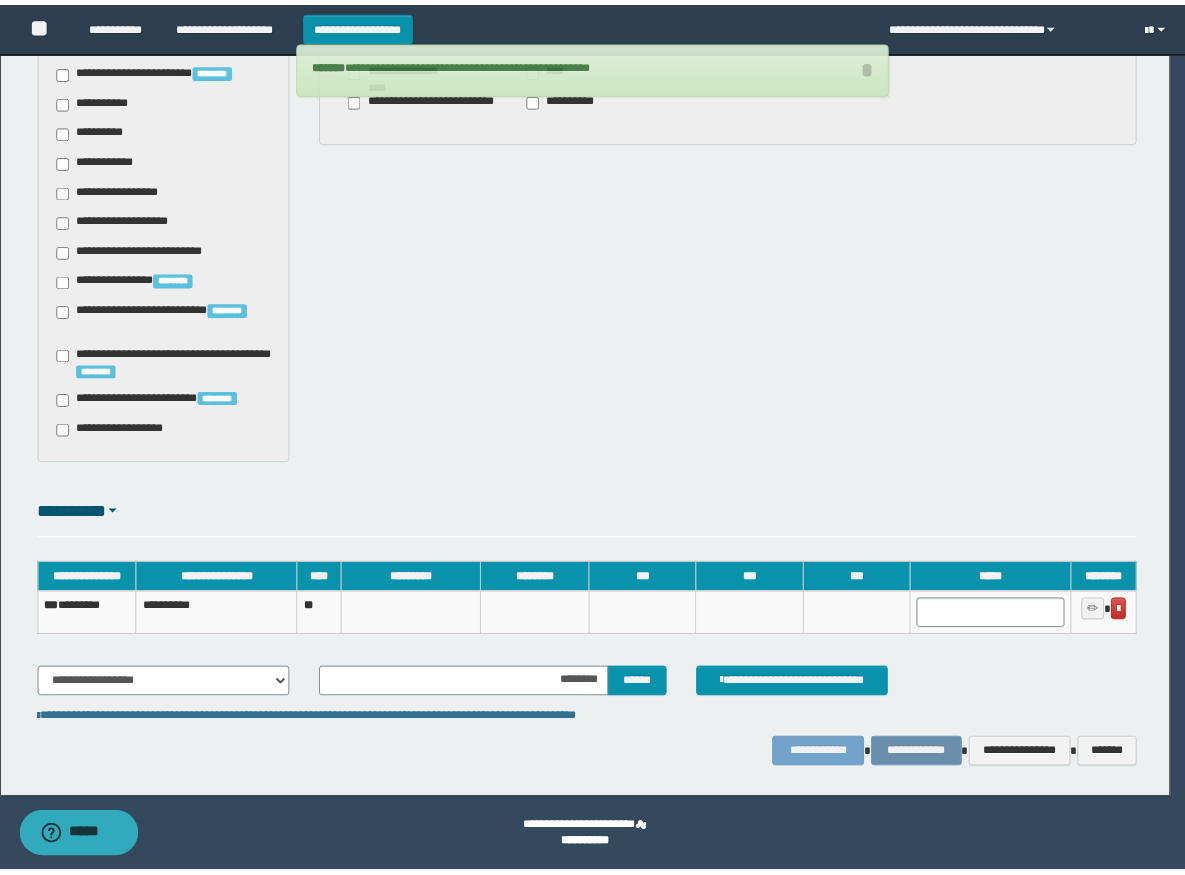 scroll, scrollTop: 1495, scrollLeft: 0, axis: vertical 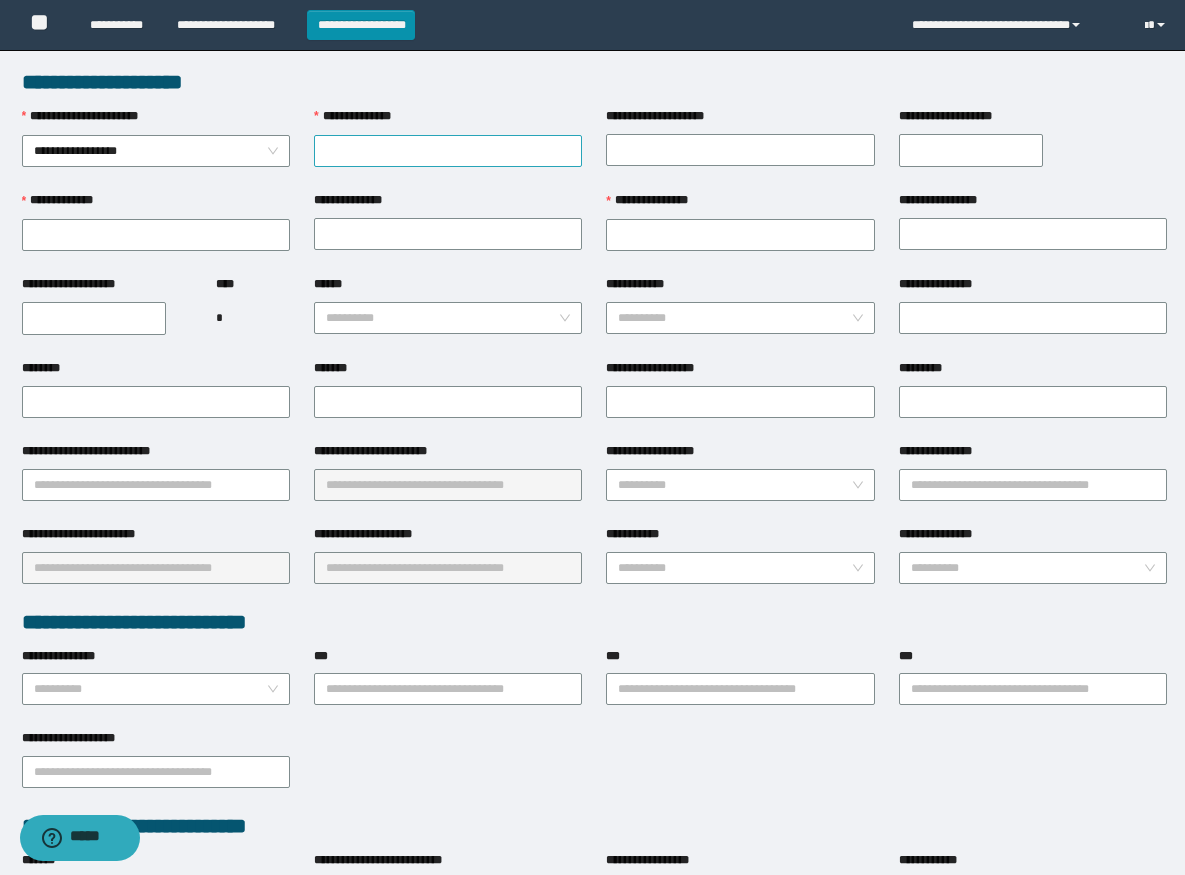 click on "[PASSPORT]" at bounding box center (448, 151) 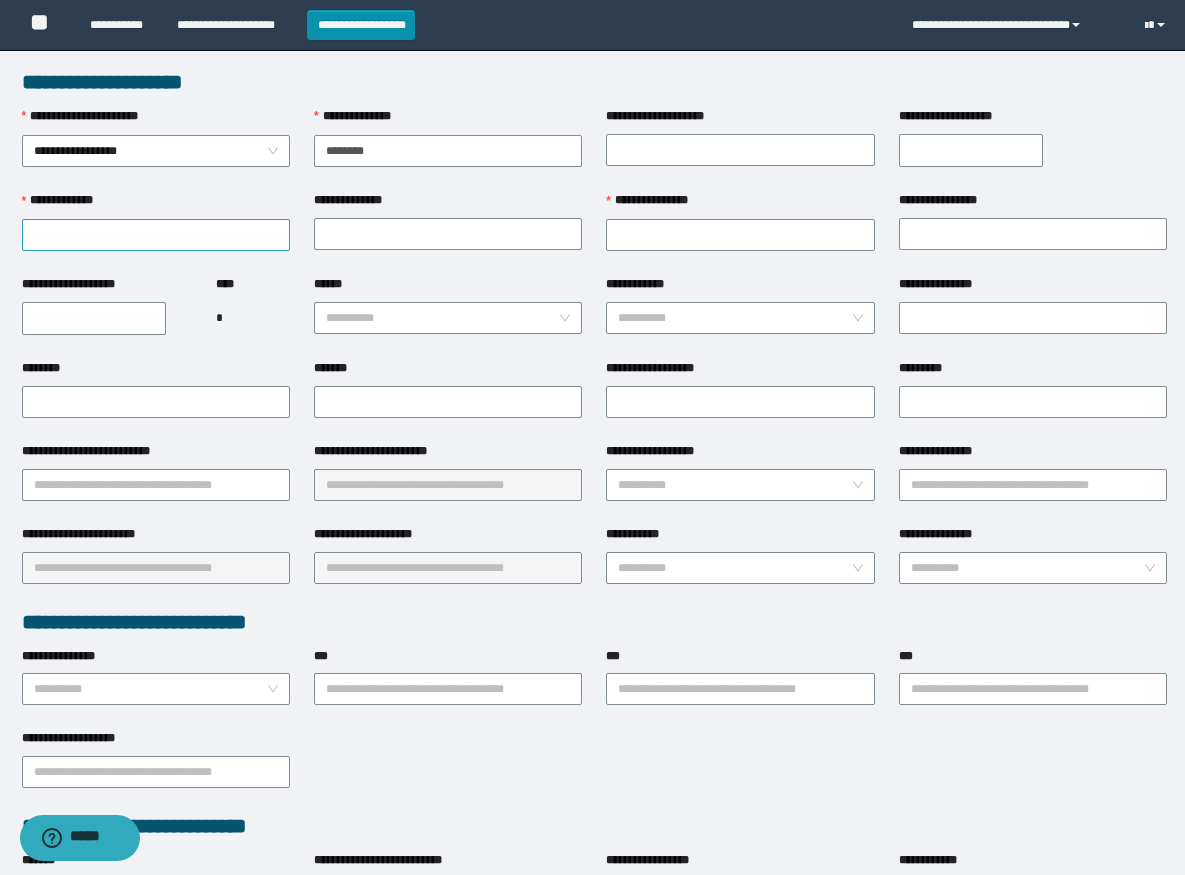 type on "[DRIVER LICENSE]" 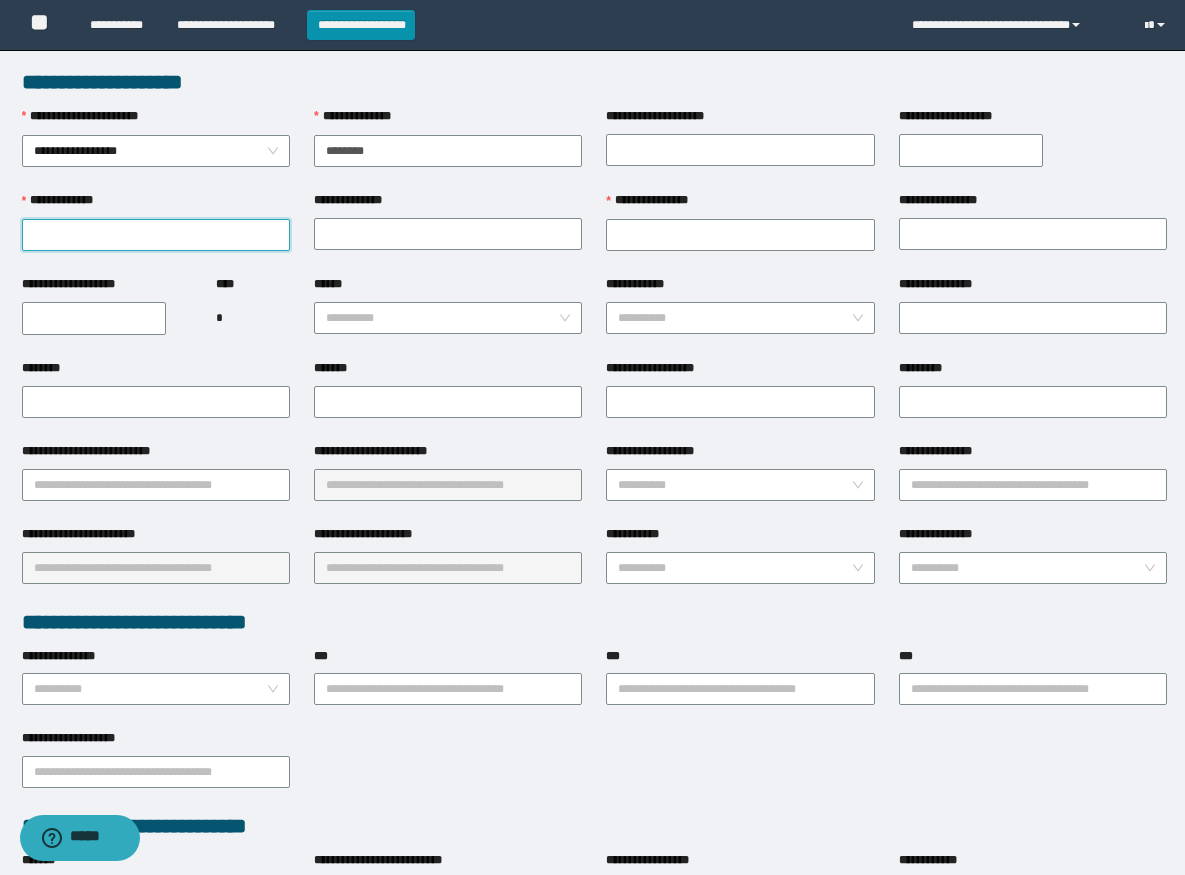 click on "**********" at bounding box center [156, 235] 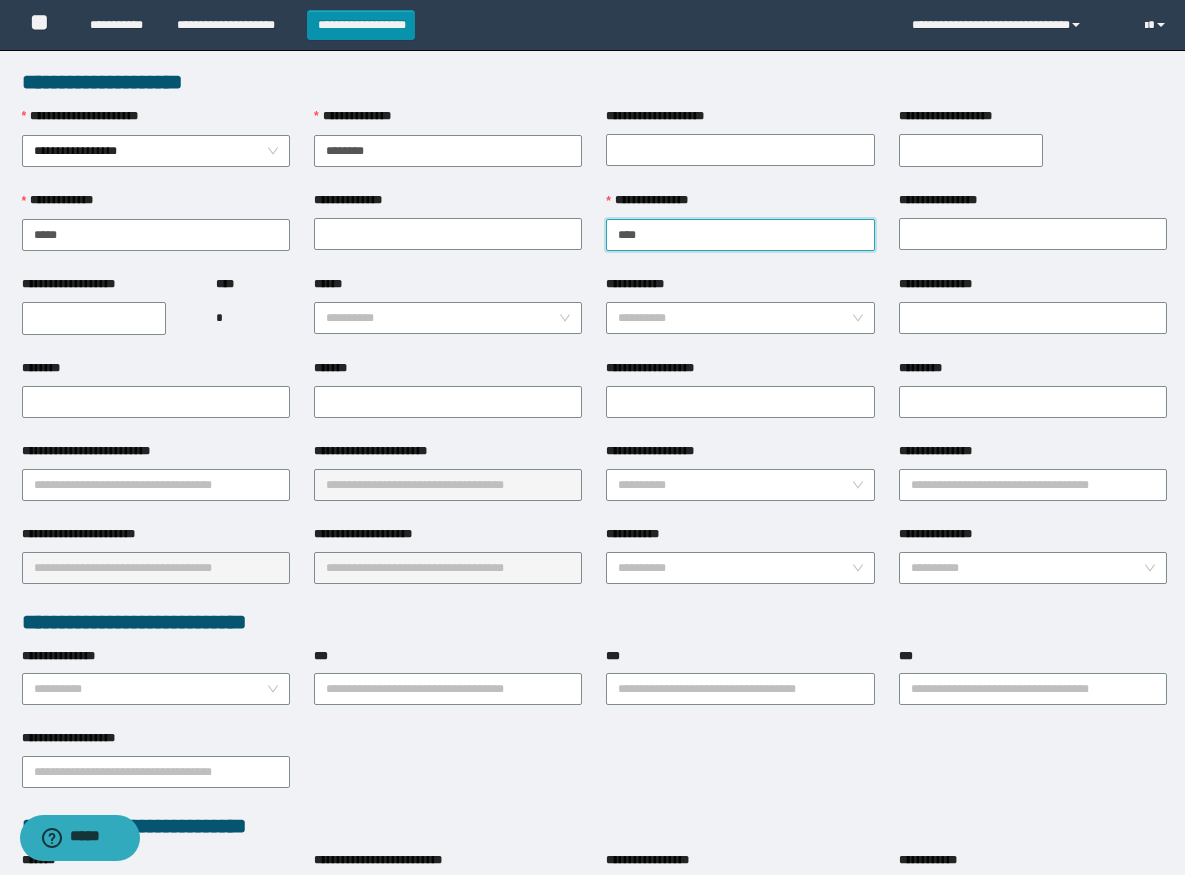 type on "****" 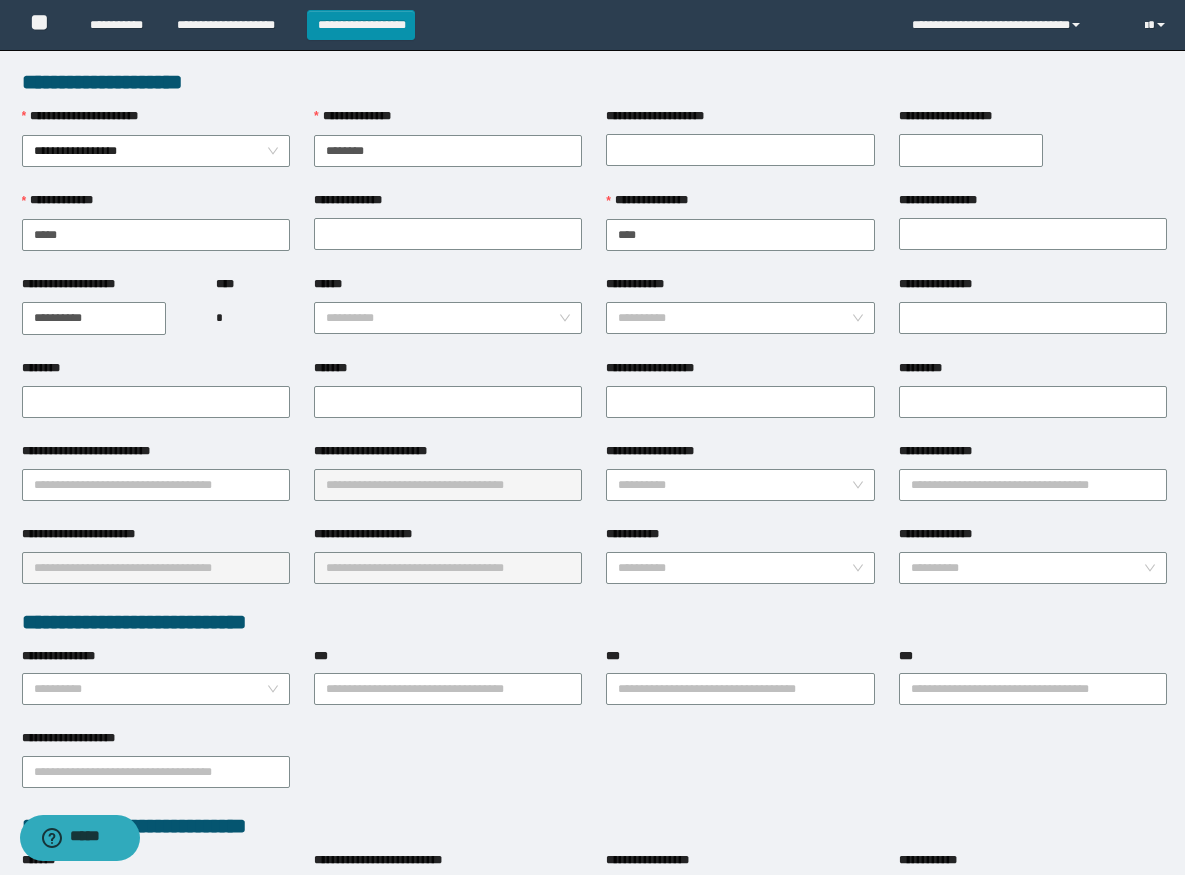 click on "**********" at bounding box center [94, 318] 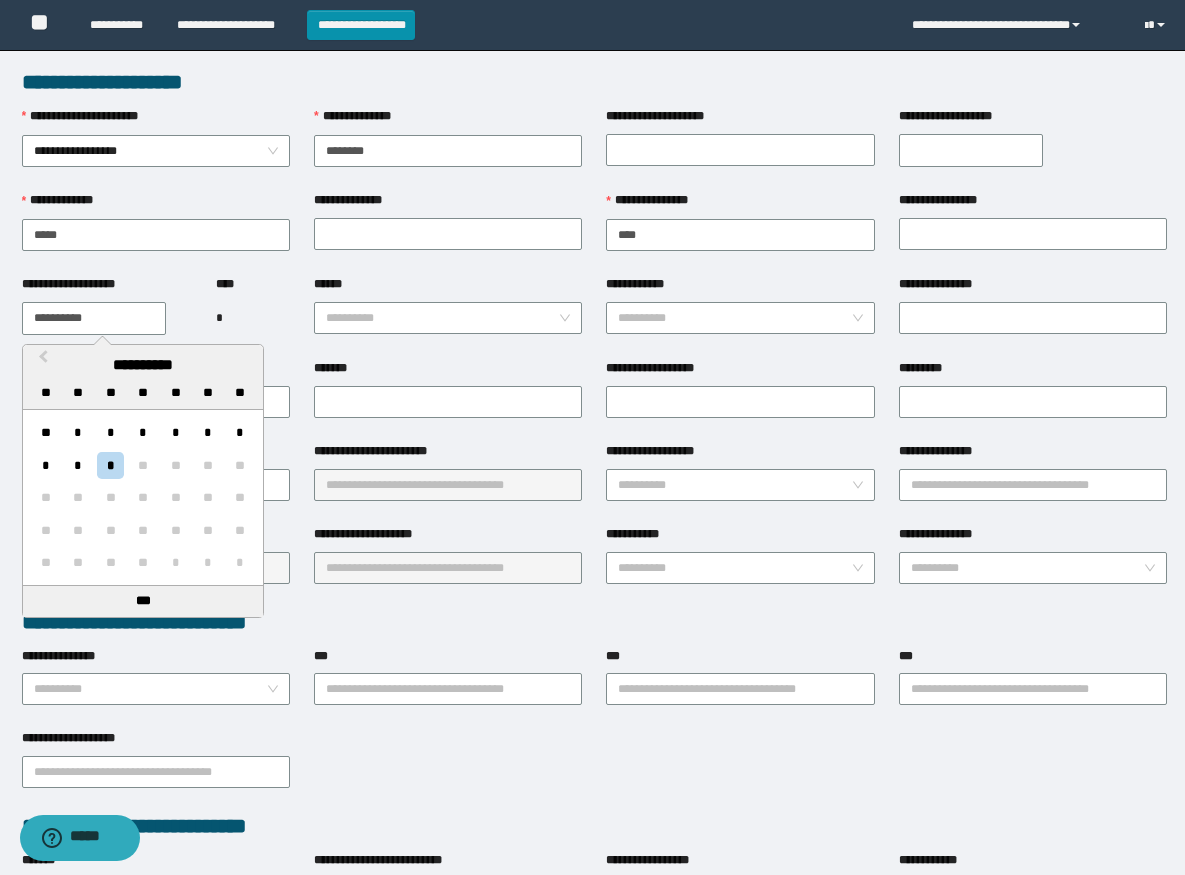 paste 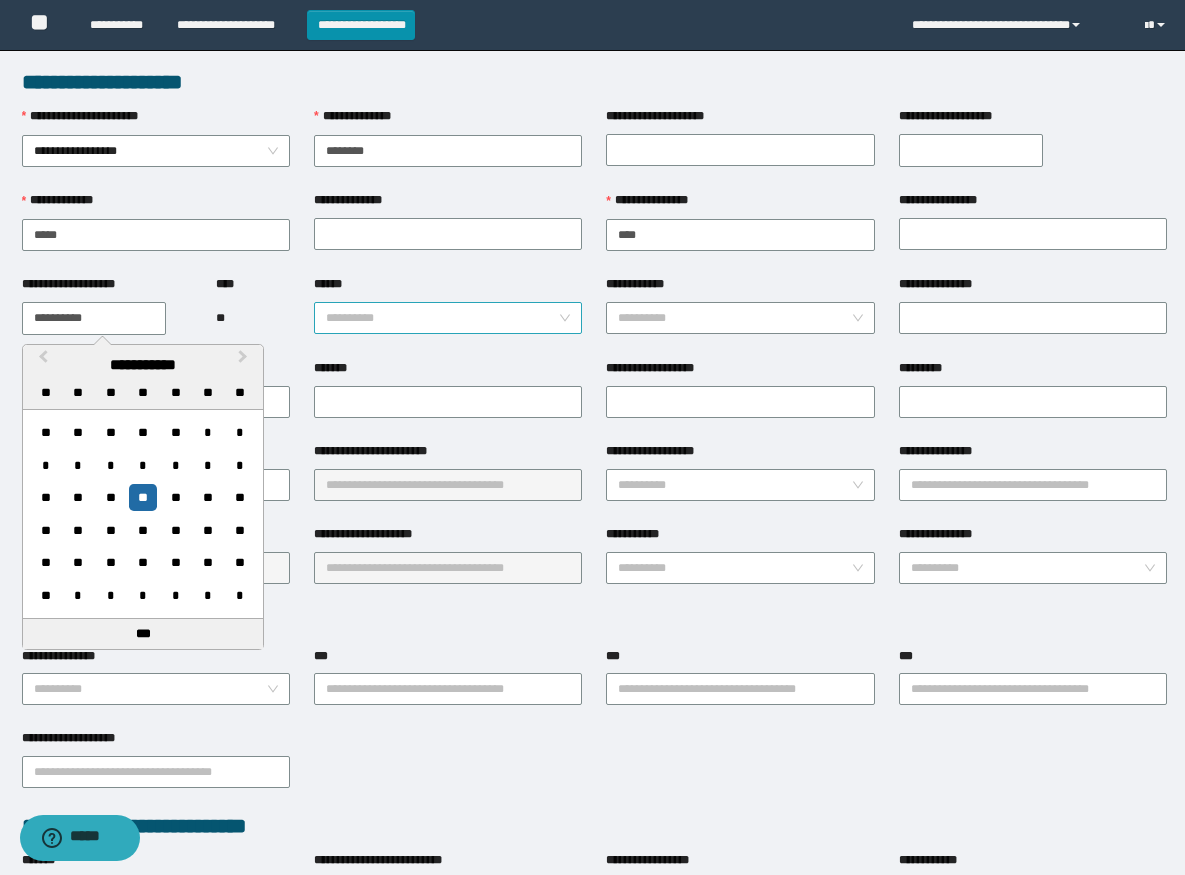 type on "**********" 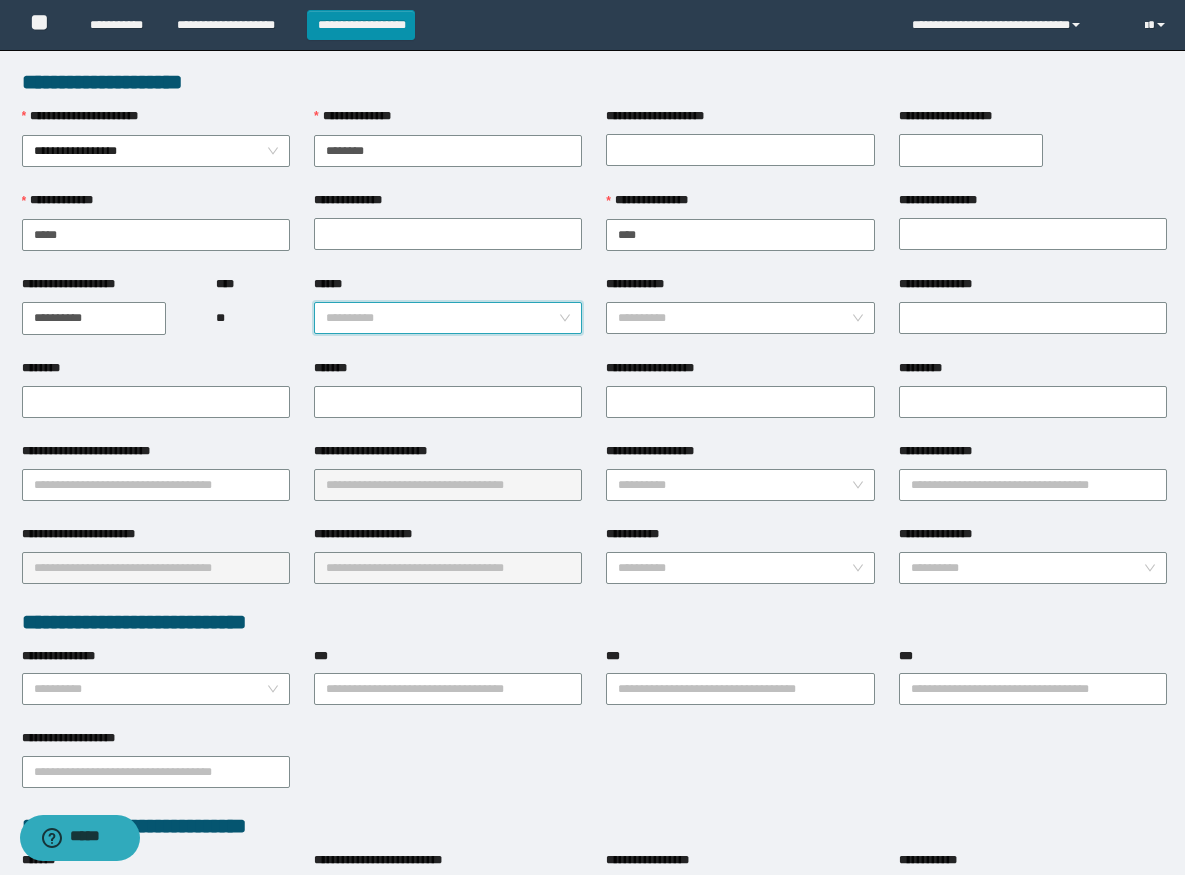 click on "******" at bounding box center (442, 318) 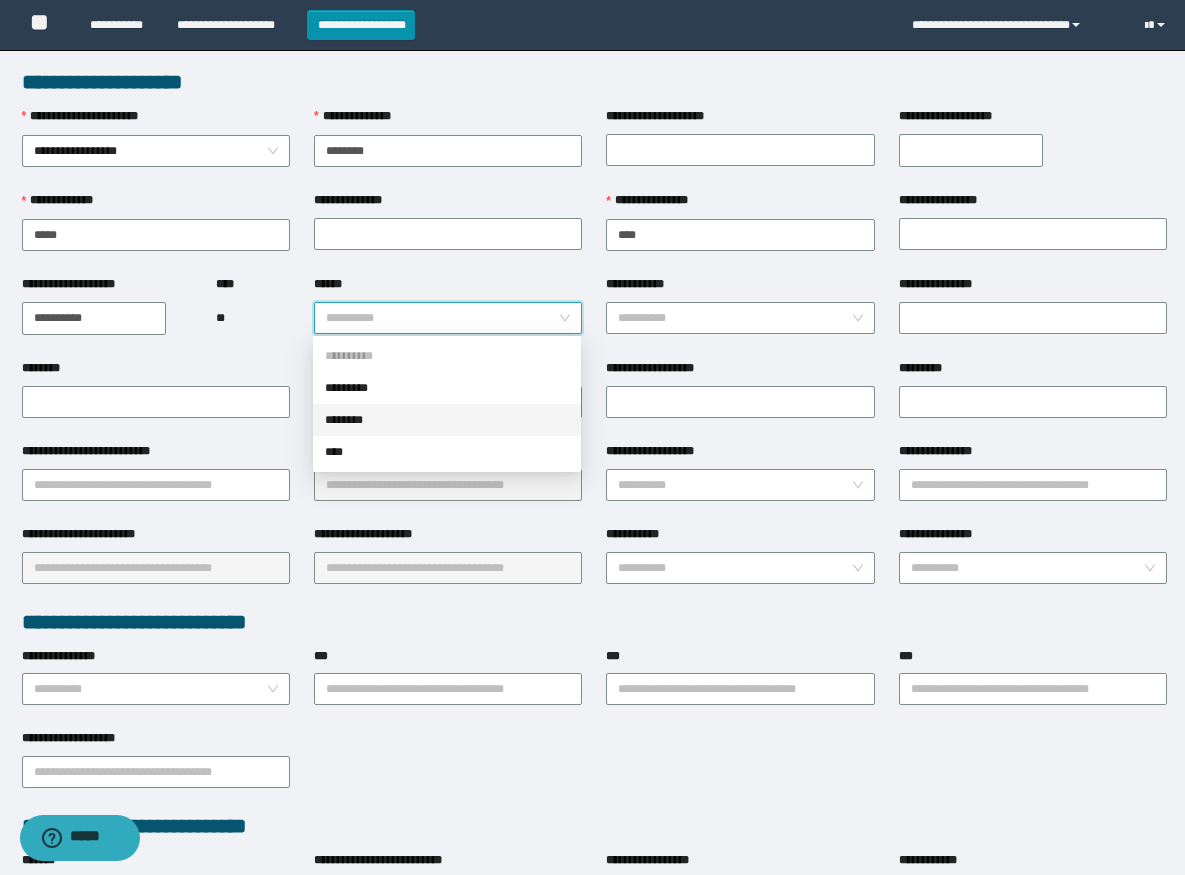 click on "********" at bounding box center [447, 420] 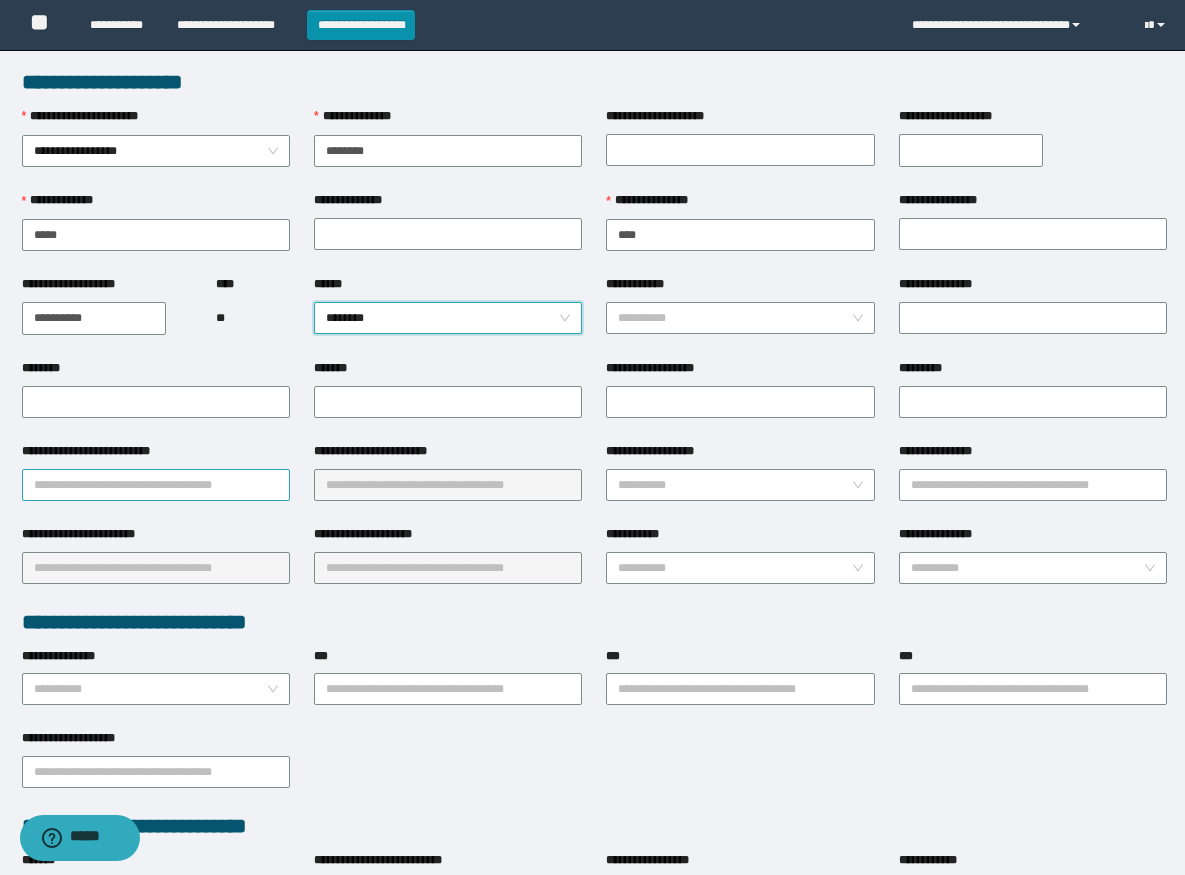 click on "**********" at bounding box center [156, 485] 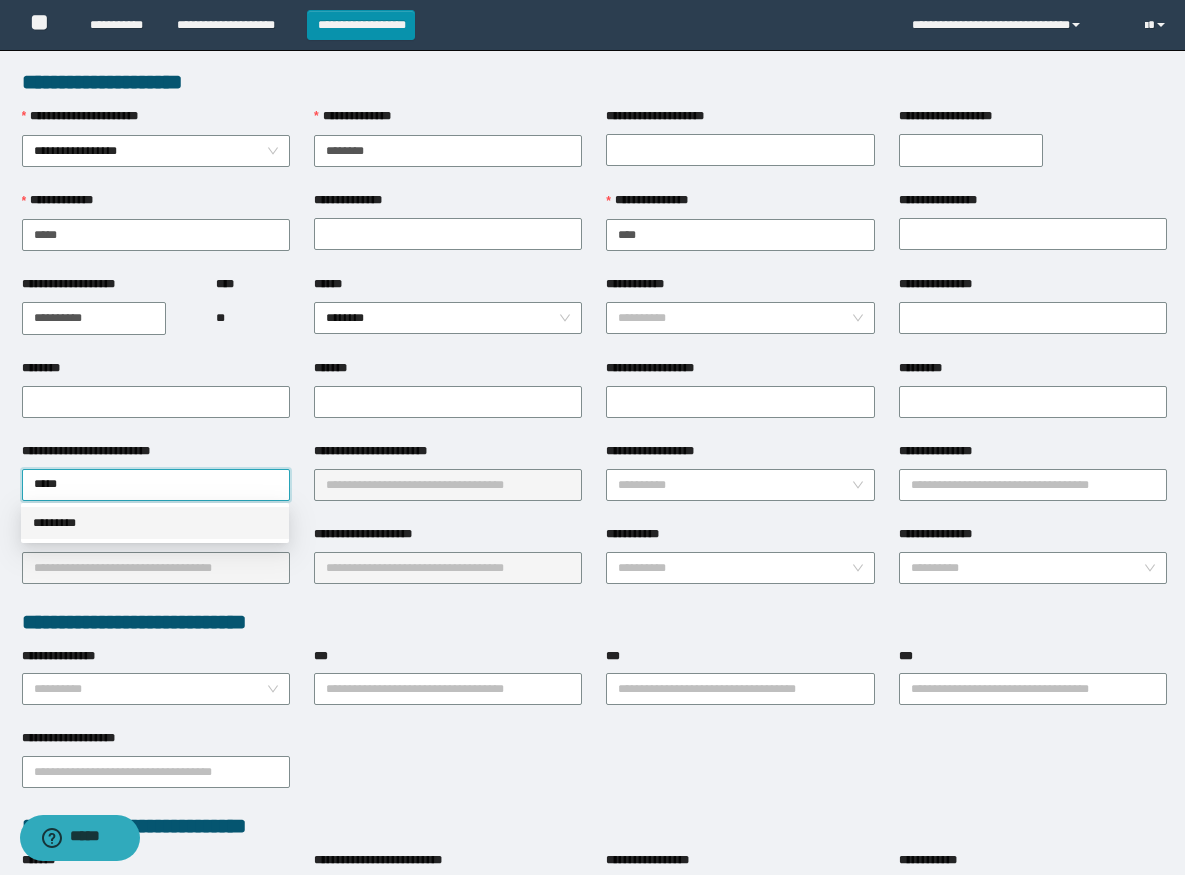 click on "*********" at bounding box center [0, 0] 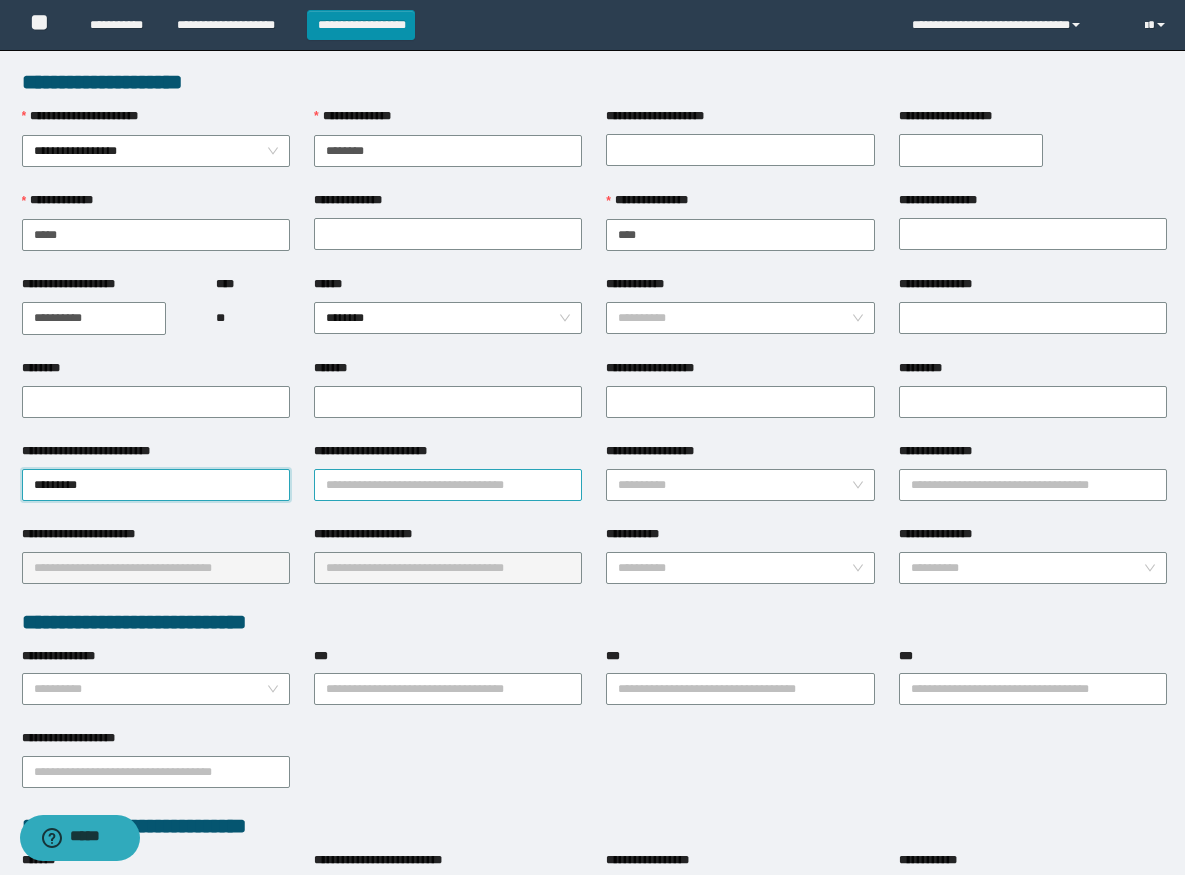 click on "**********" at bounding box center [448, 485] 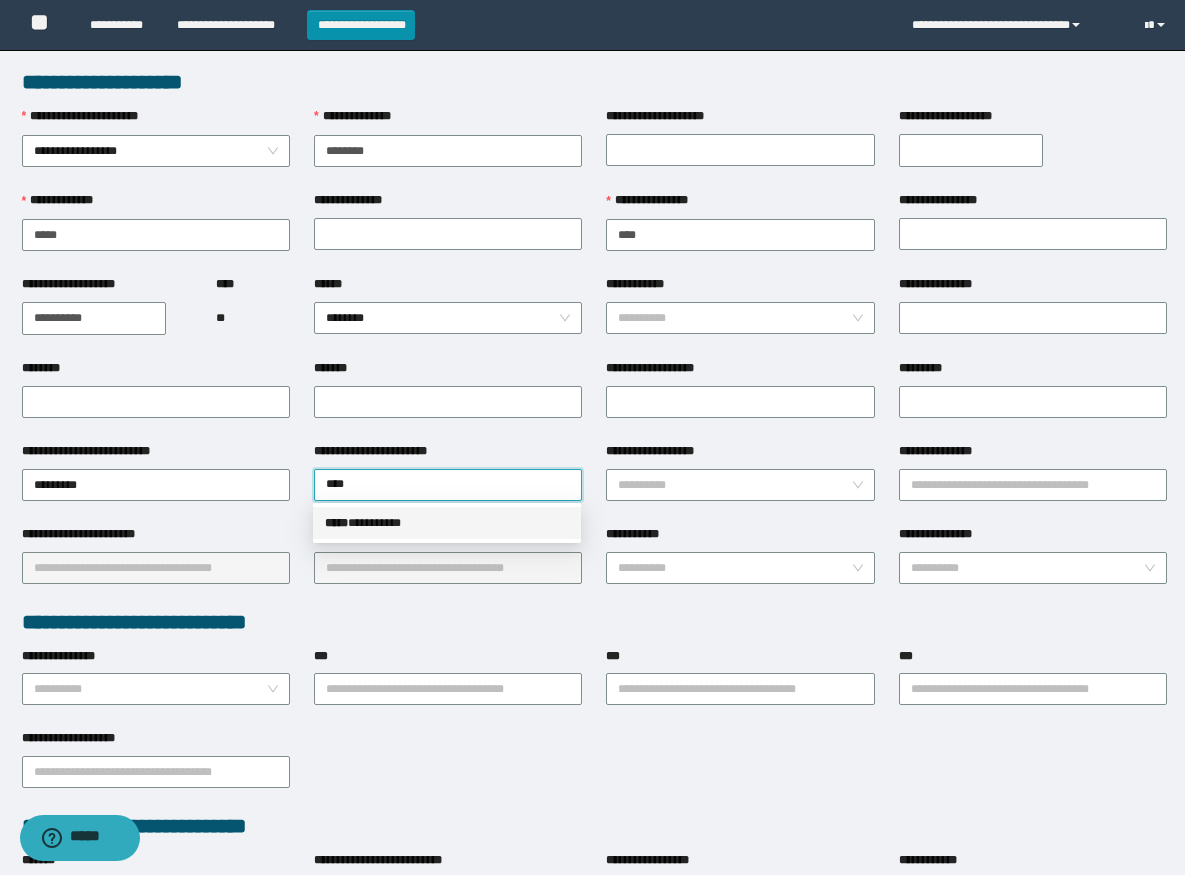 click on "***** * ********" at bounding box center (0, 0) 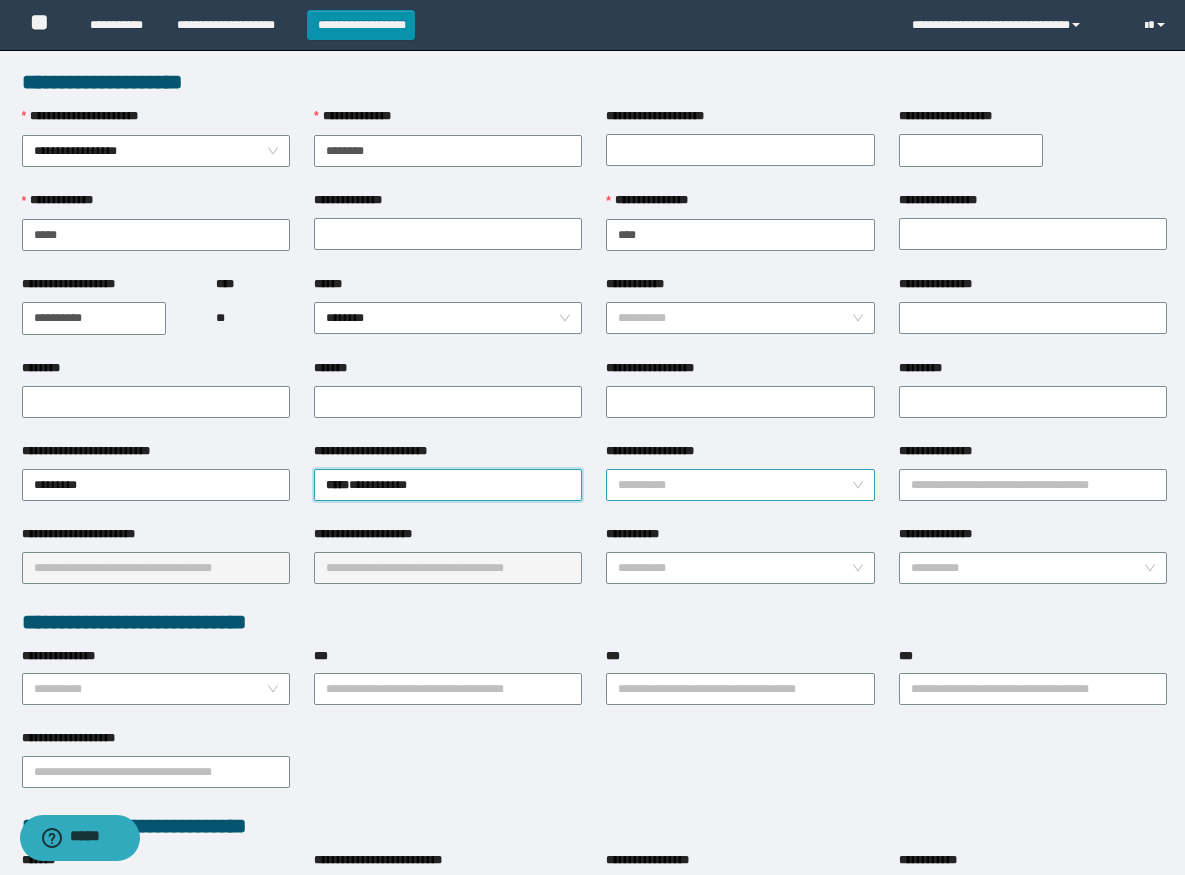 click on "**********" at bounding box center (734, 485) 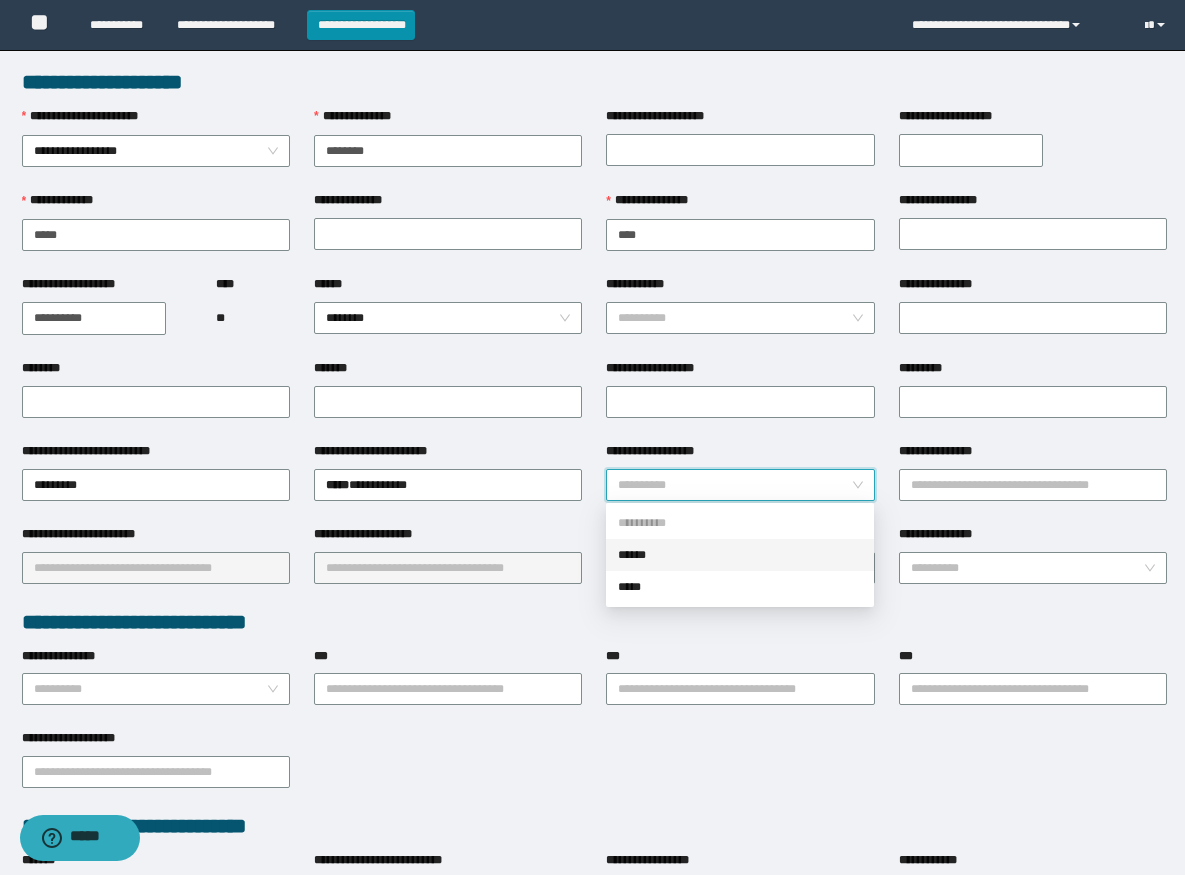 click on "**********" at bounding box center [734, 485] 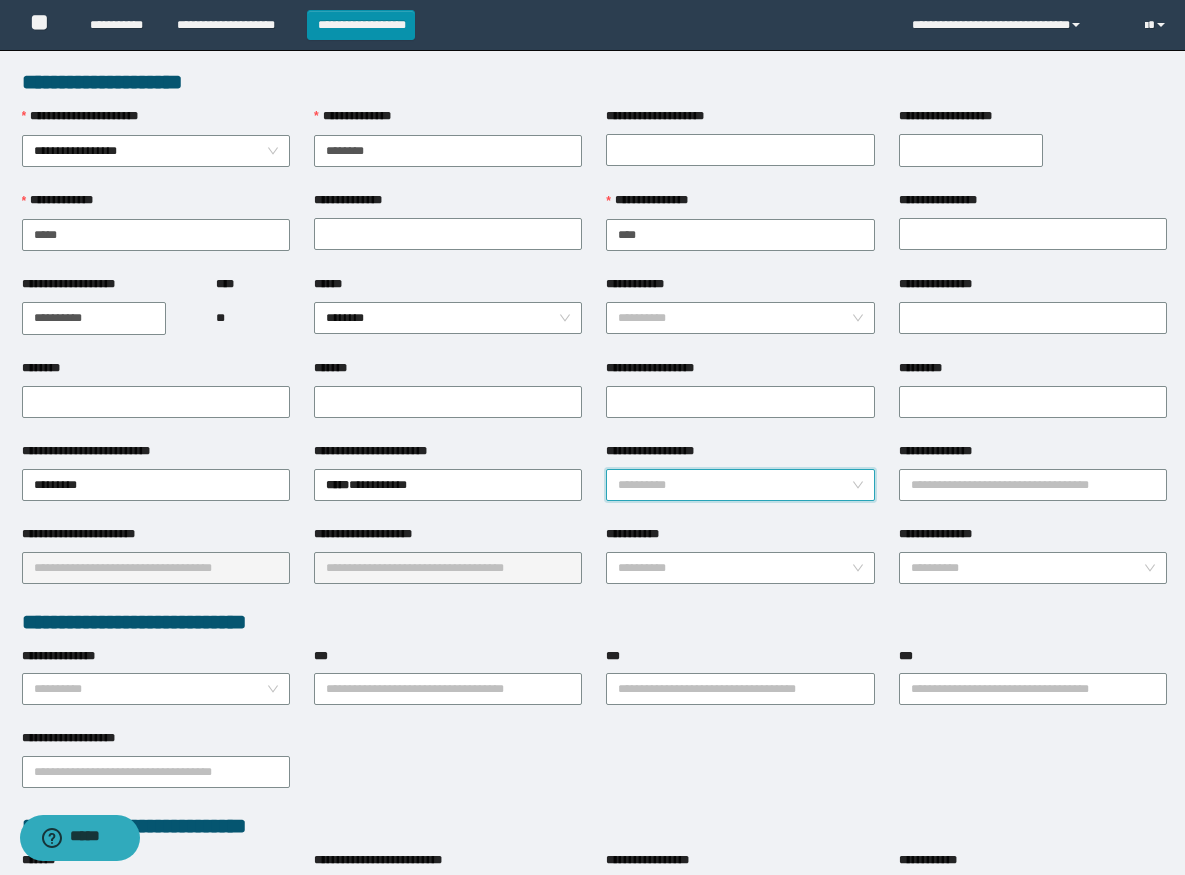 click on "**********" at bounding box center (734, 485) 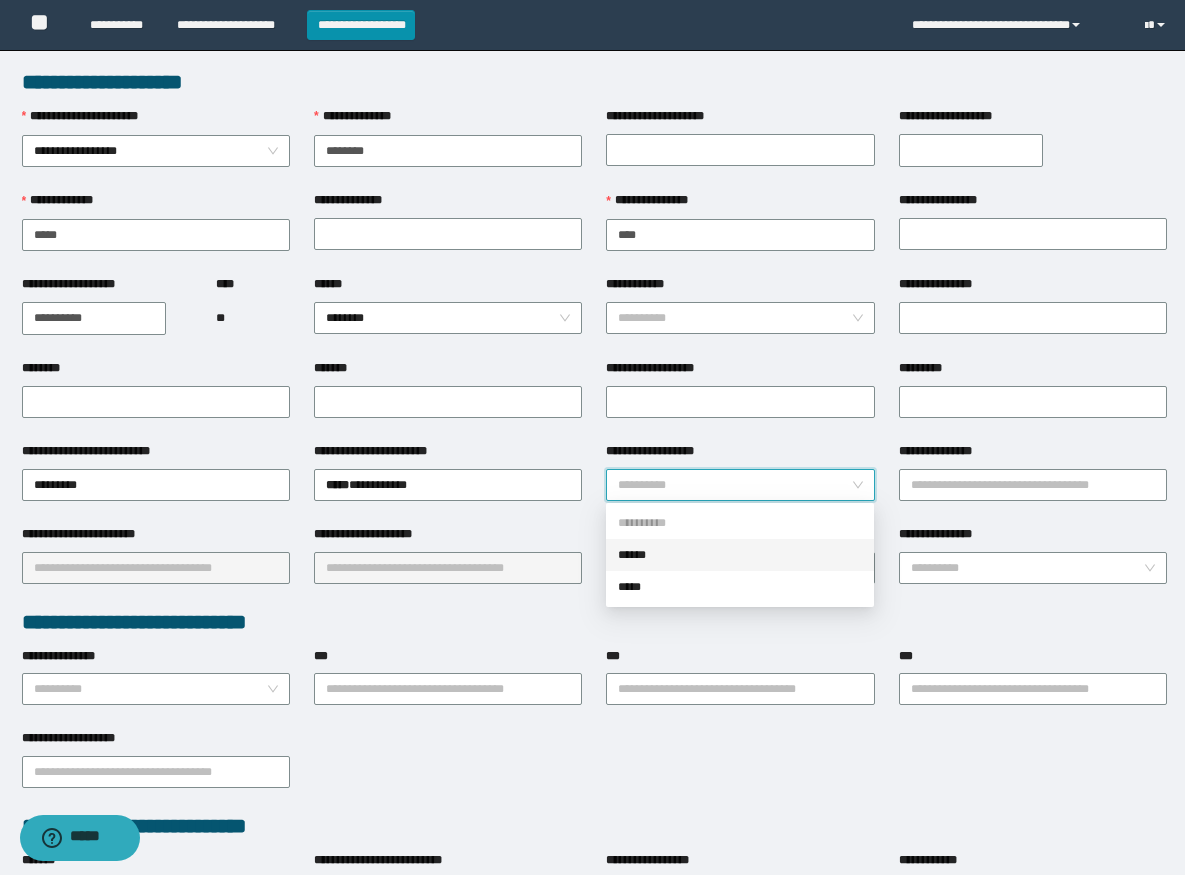 click on "******" at bounding box center [0, 0] 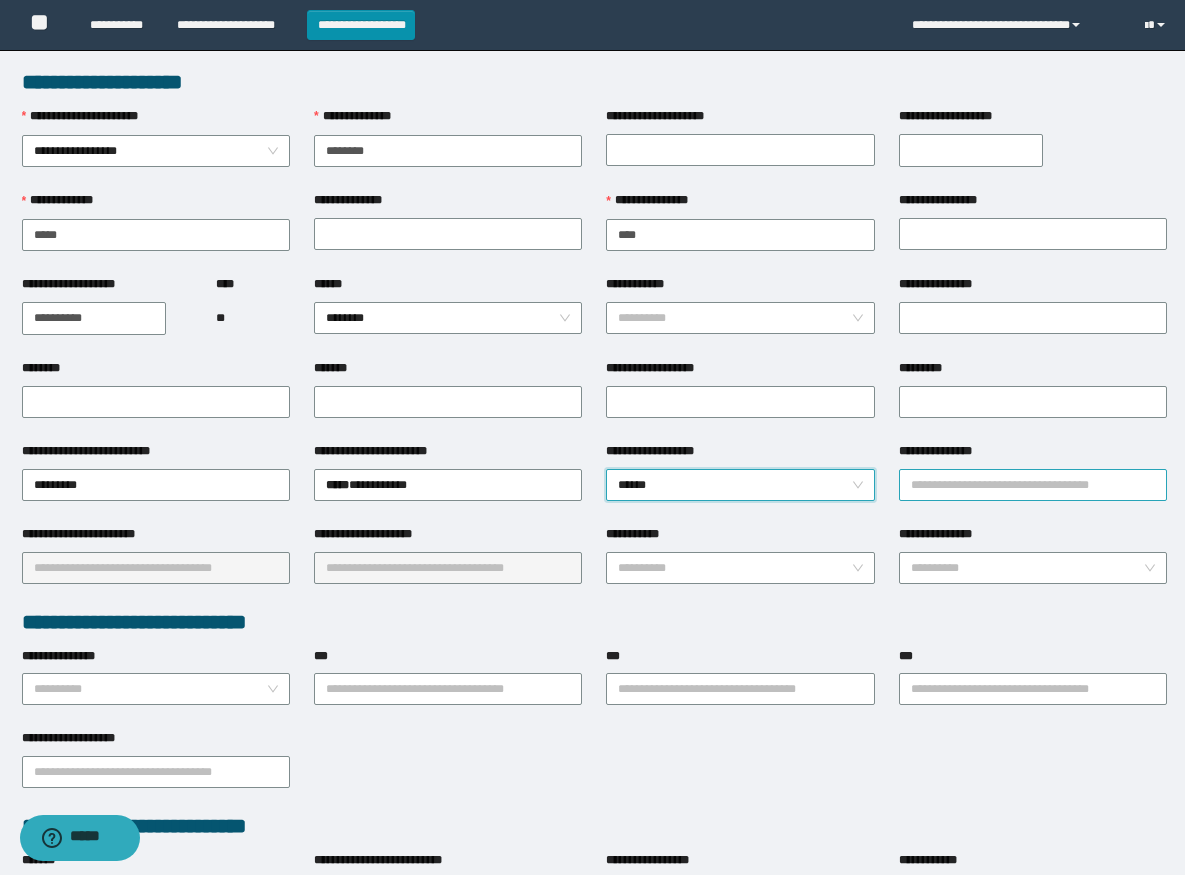 click on "**********" at bounding box center (1033, 485) 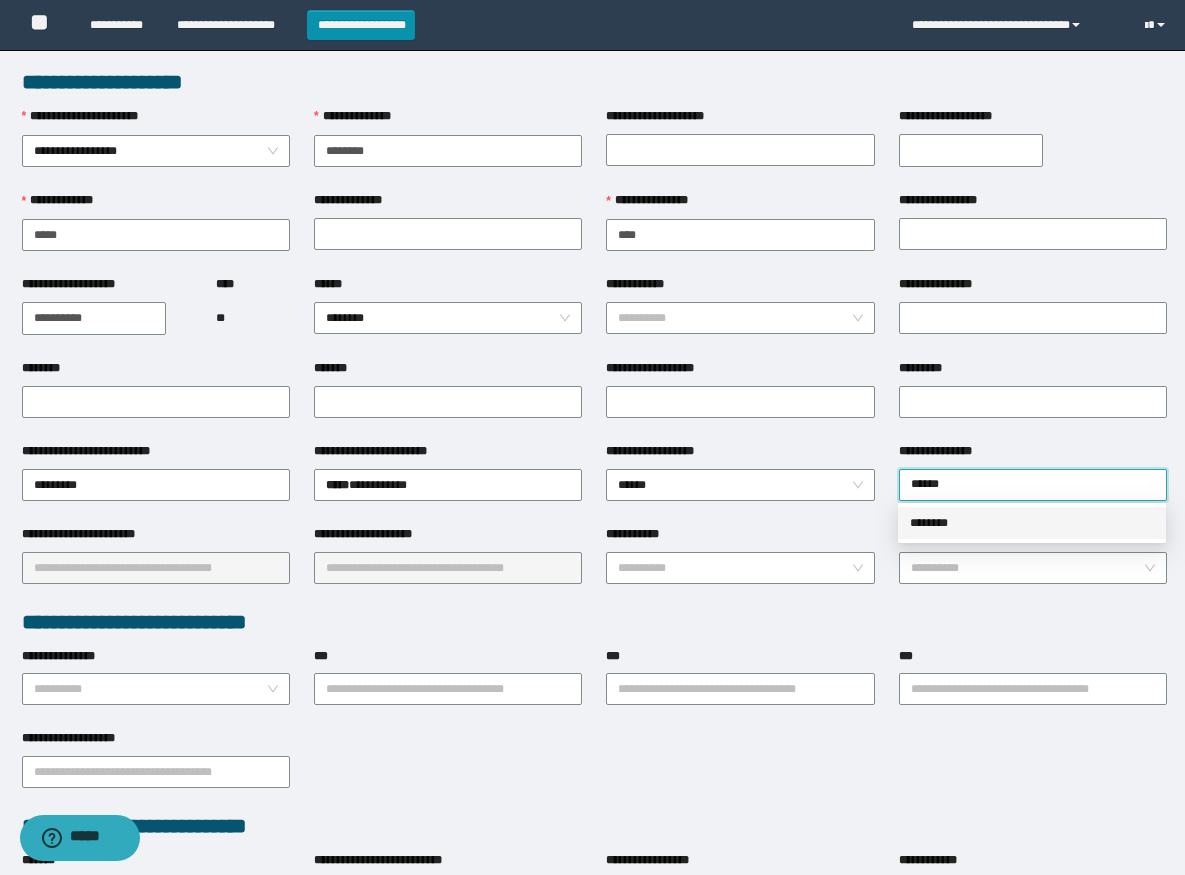 click on "********" at bounding box center [0, 0] 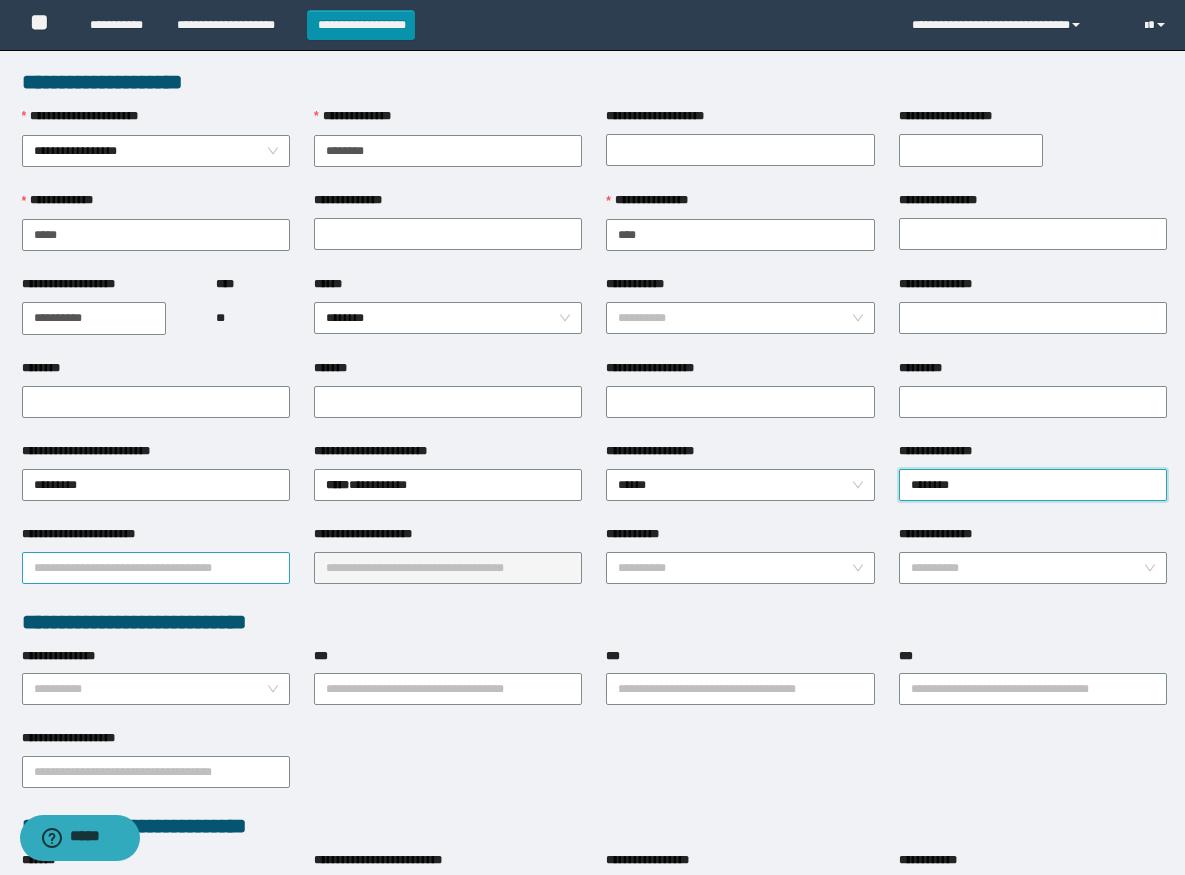 click on "**********" at bounding box center (156, 568) 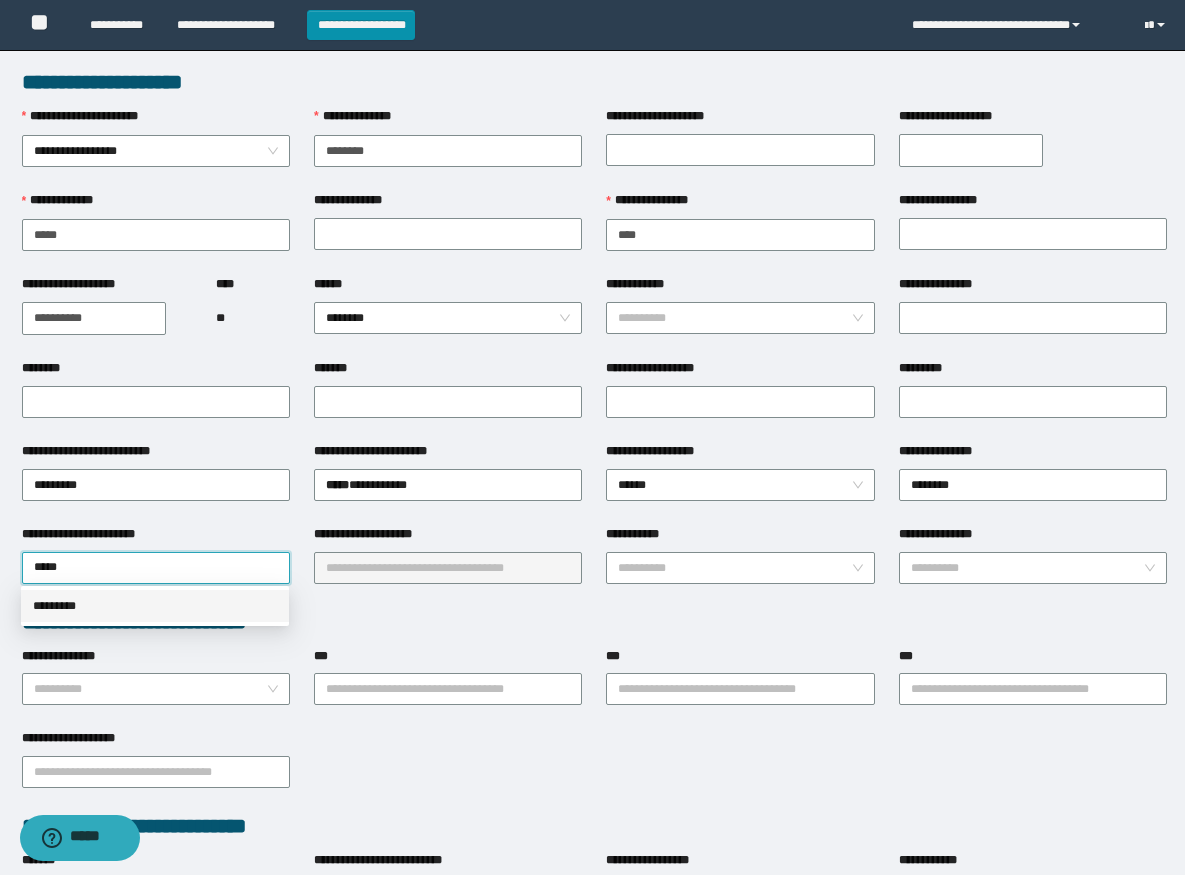 click on "*********" at bounding box center [0, 0] 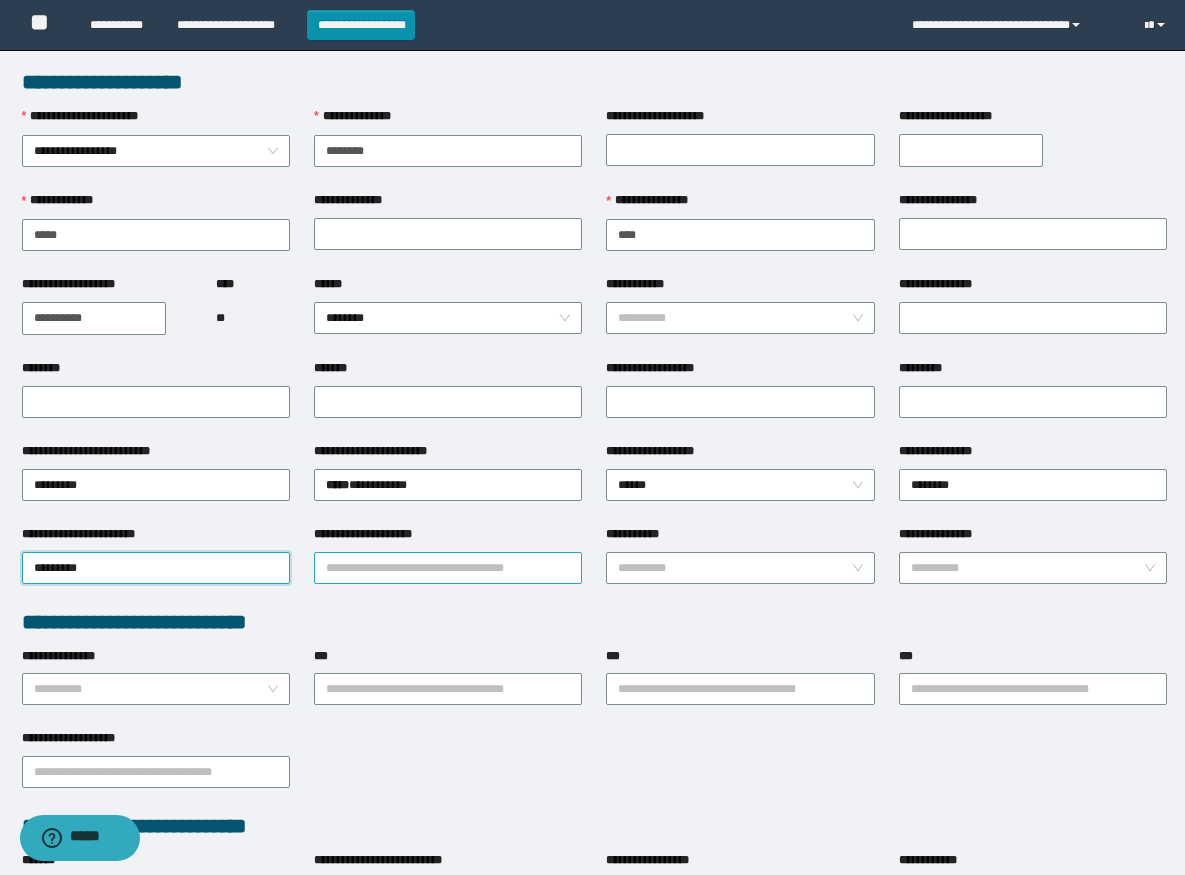 click on "**********" at bounding box center [448, 568] 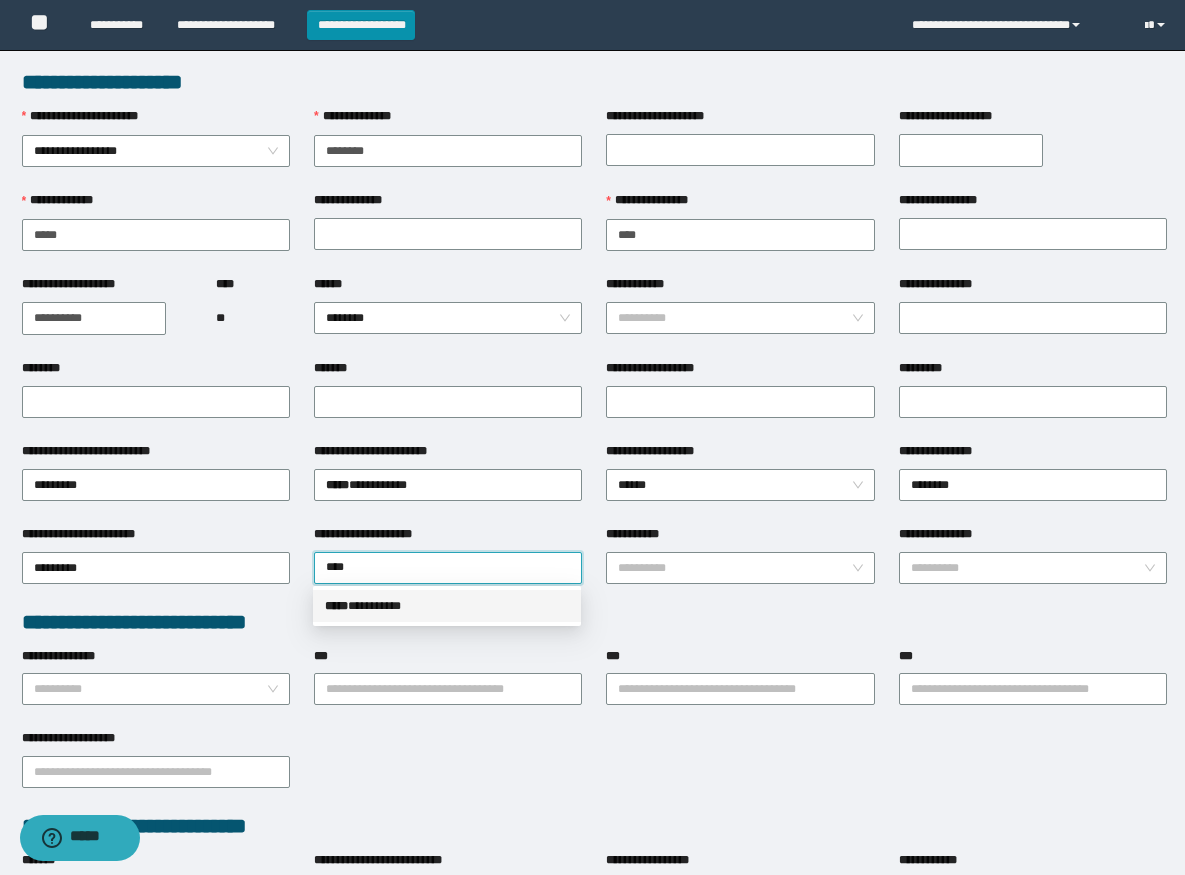 click on "***** * ********" at bounding box center (0, 0) 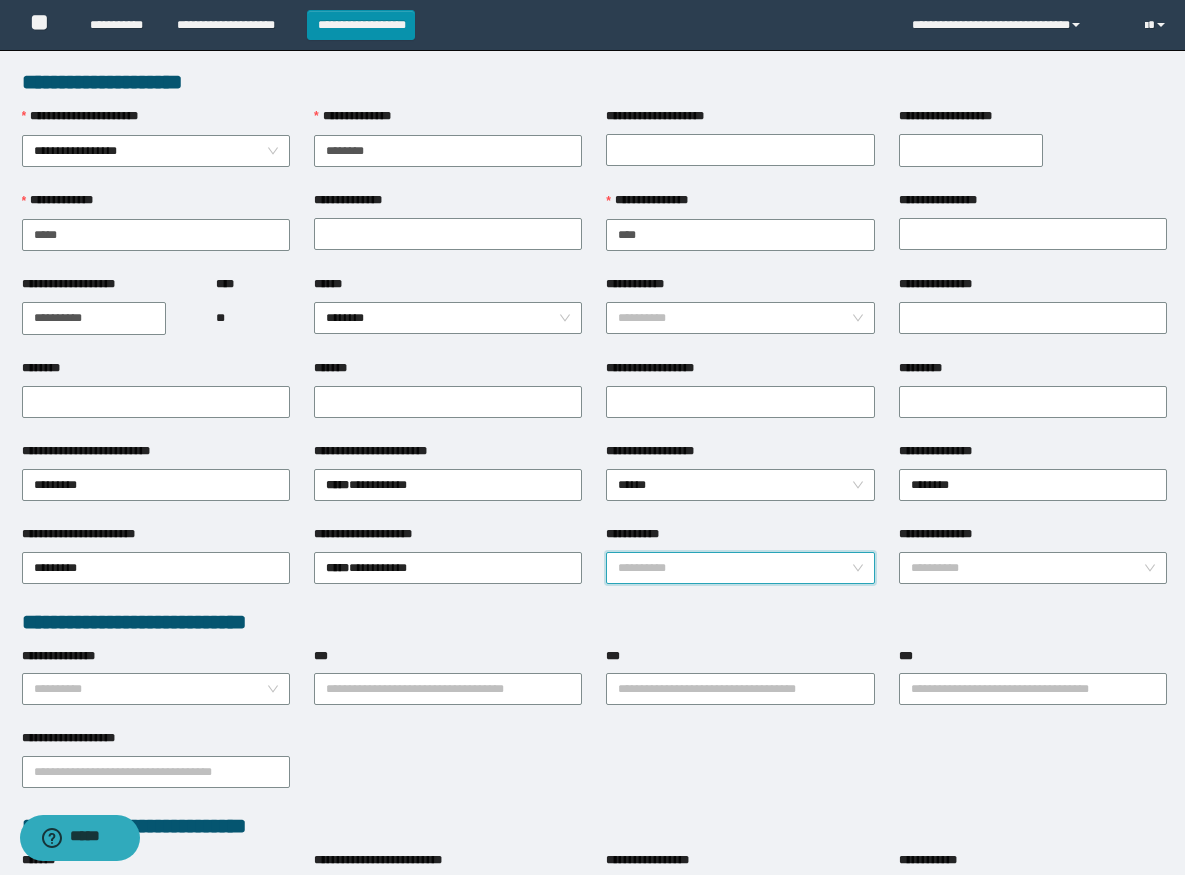 click on "**********" at bounding box center (734, 568) 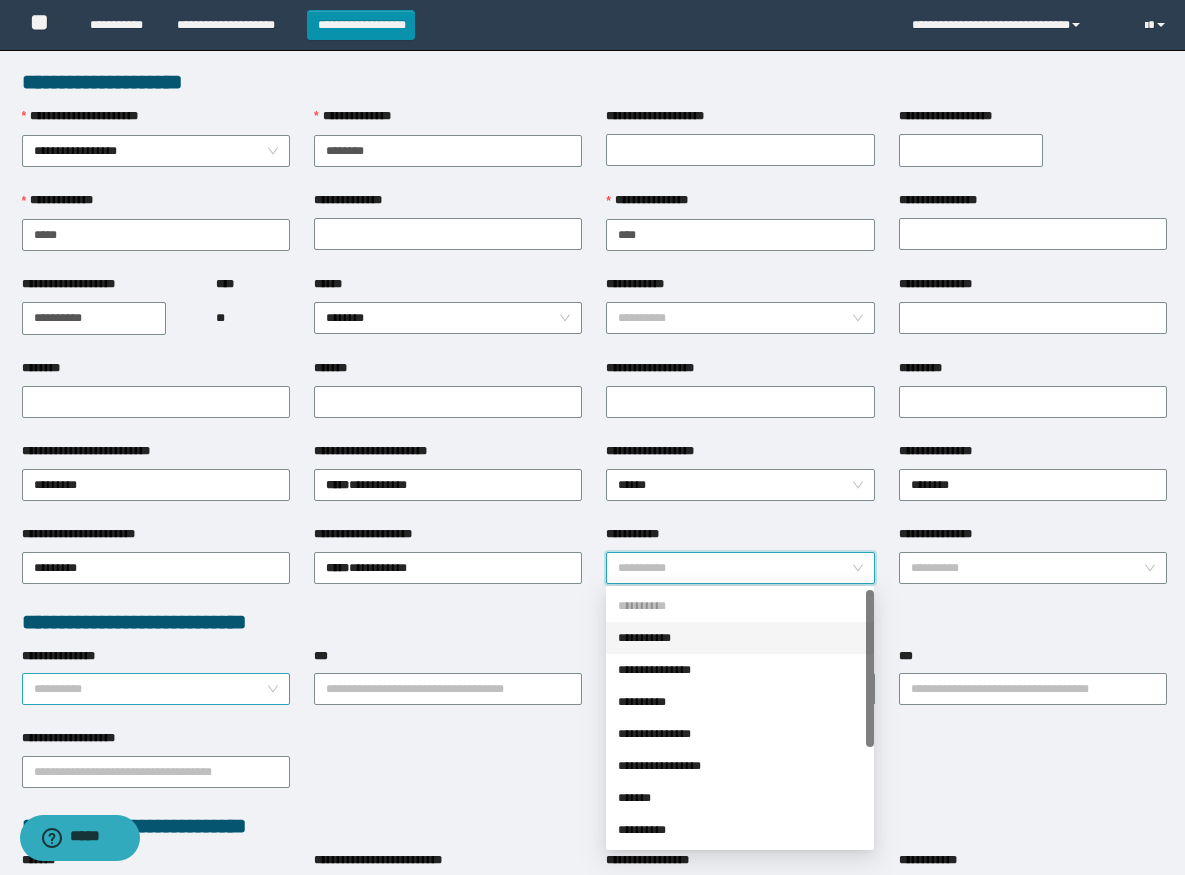scroll, scrollTop: 186, scrollLeft: 0, axis: vertical 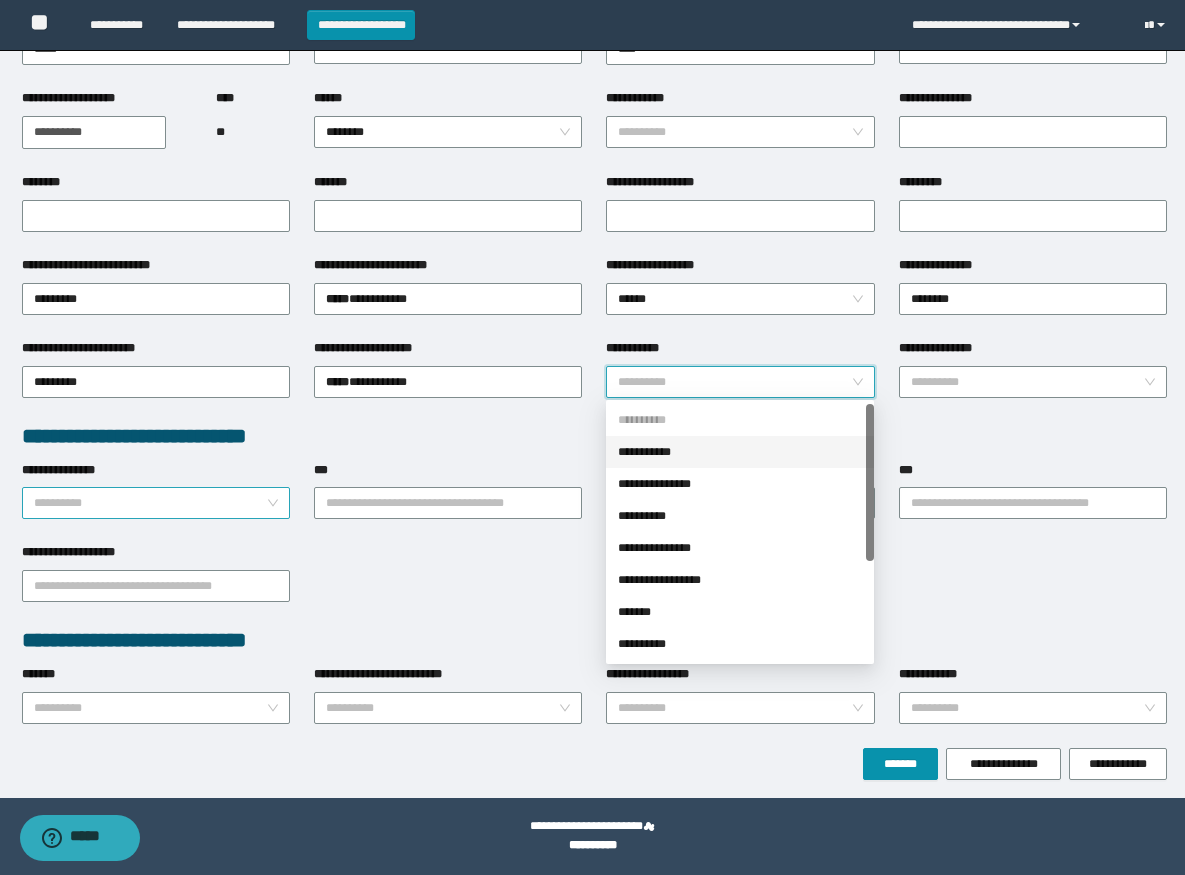 click on "**********" at bounding box center [150, 503] 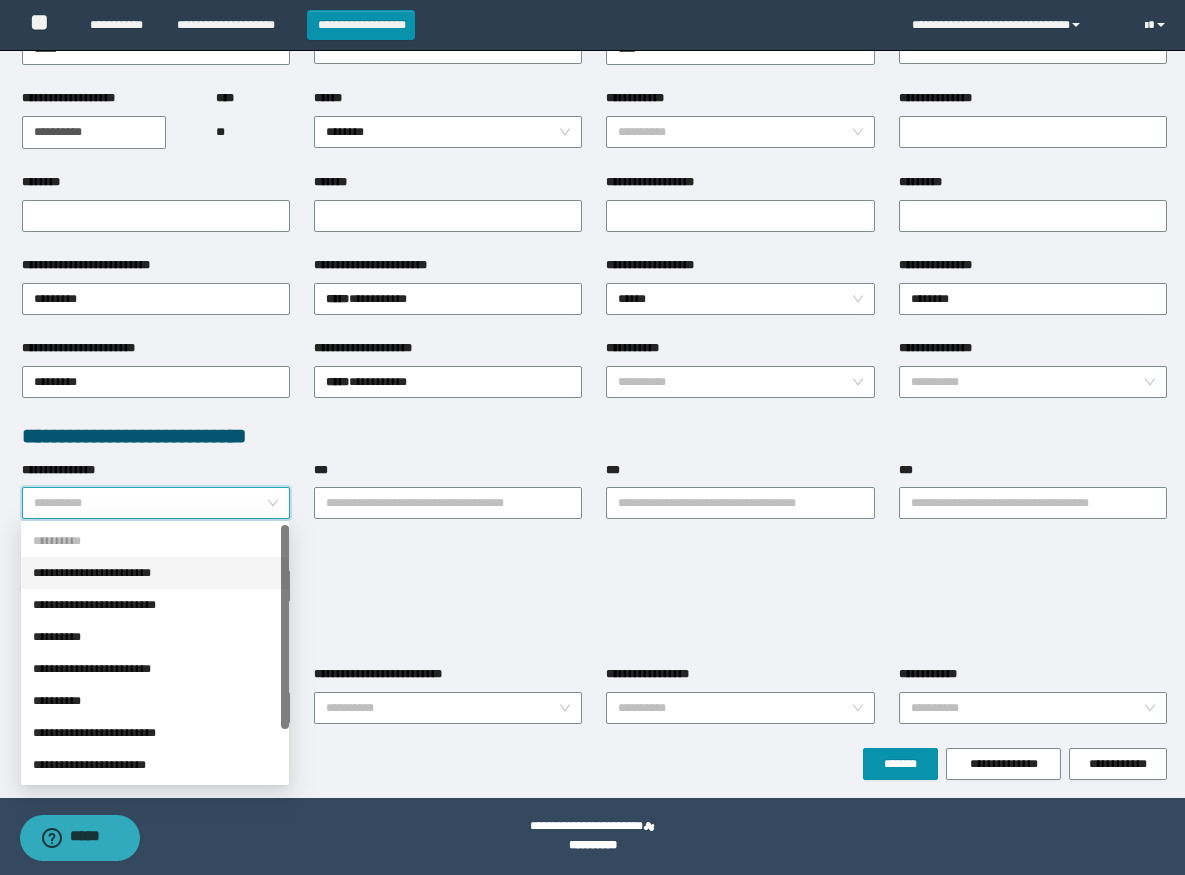click on "**********" at bounding box center (0, 0) 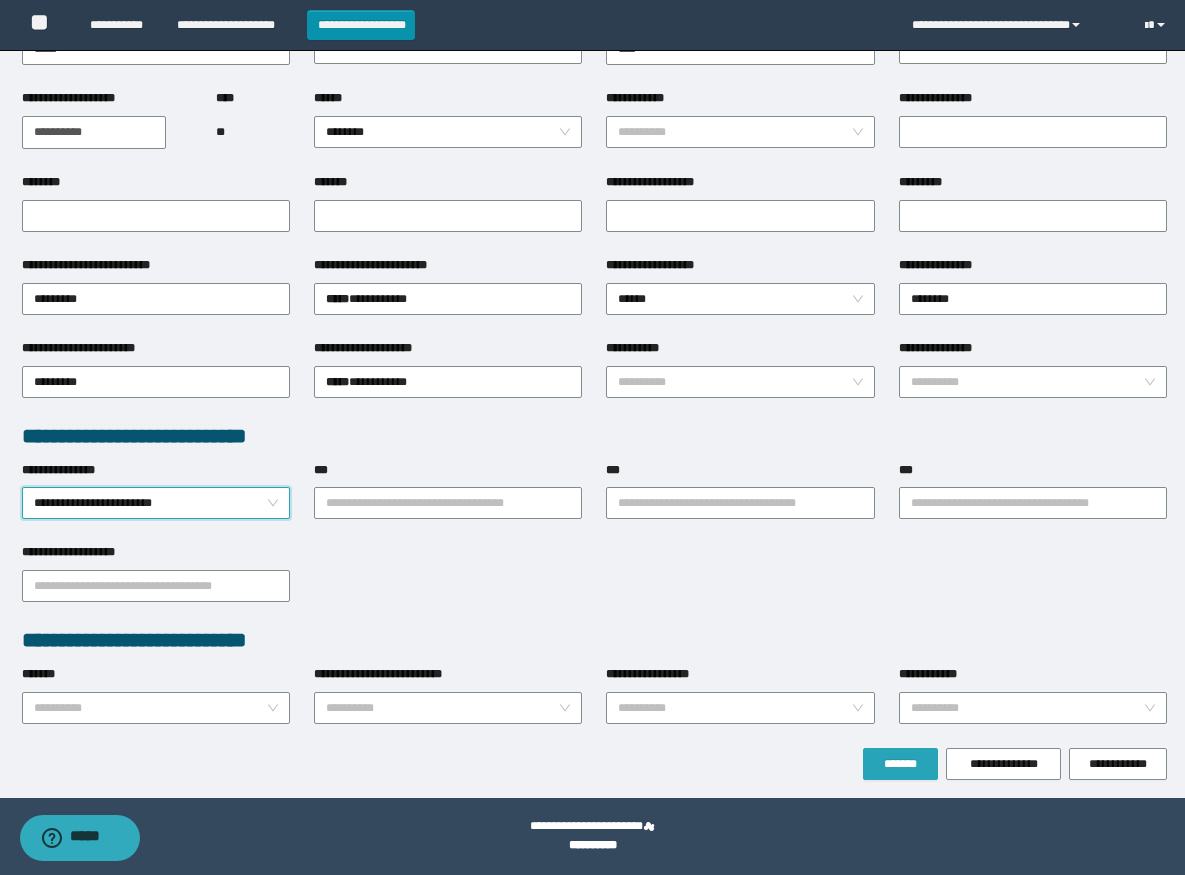 click on "*******" at bounding box center [900, 764] 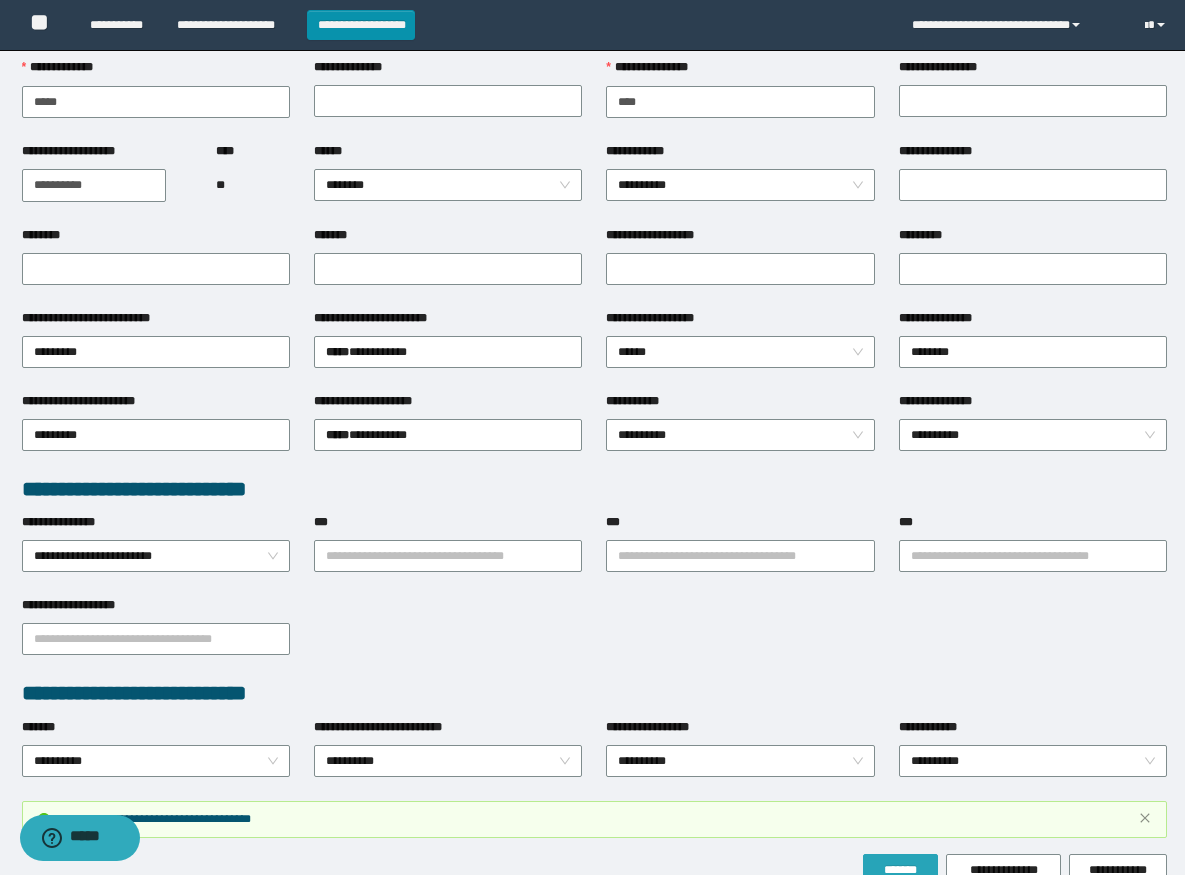 scroll, scrollTop: 239, scrollLeft: 0, axis: vertical 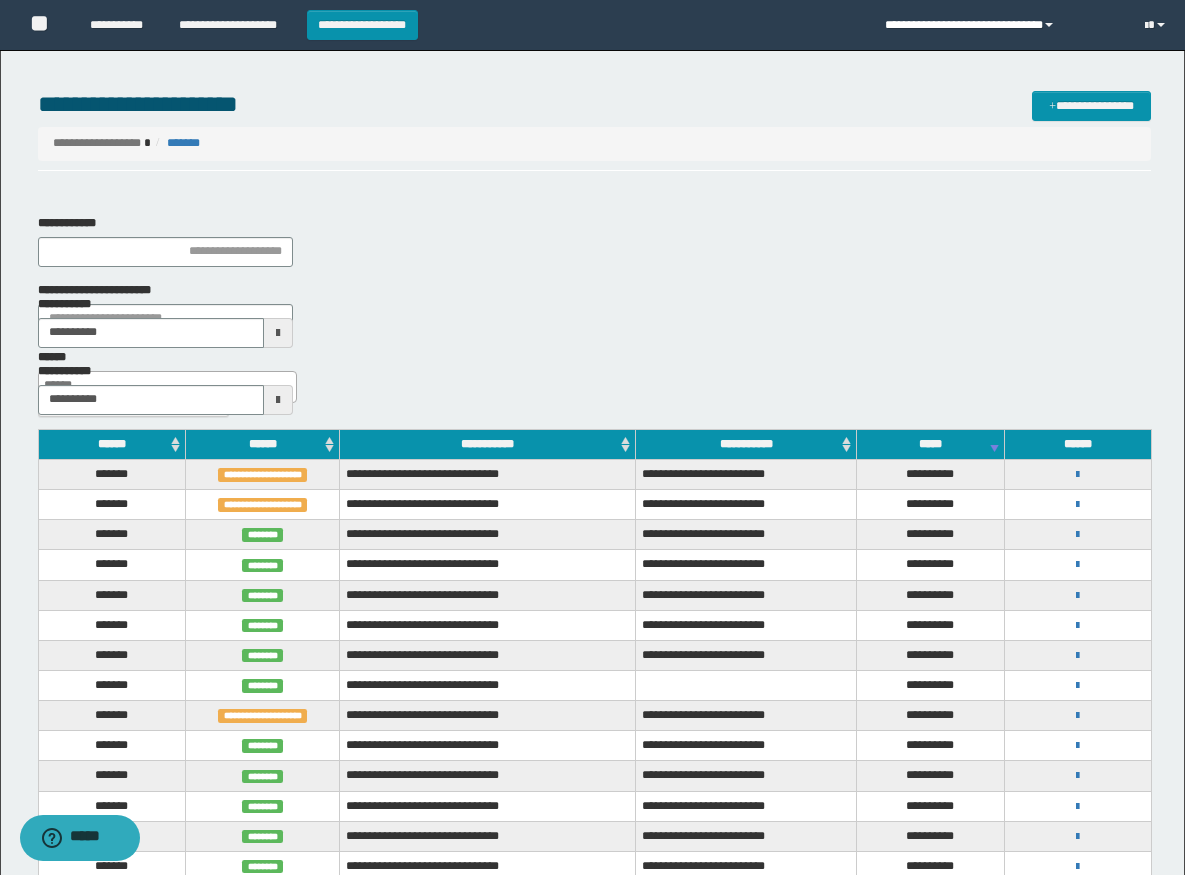 click at bounding box center [1049, 25] 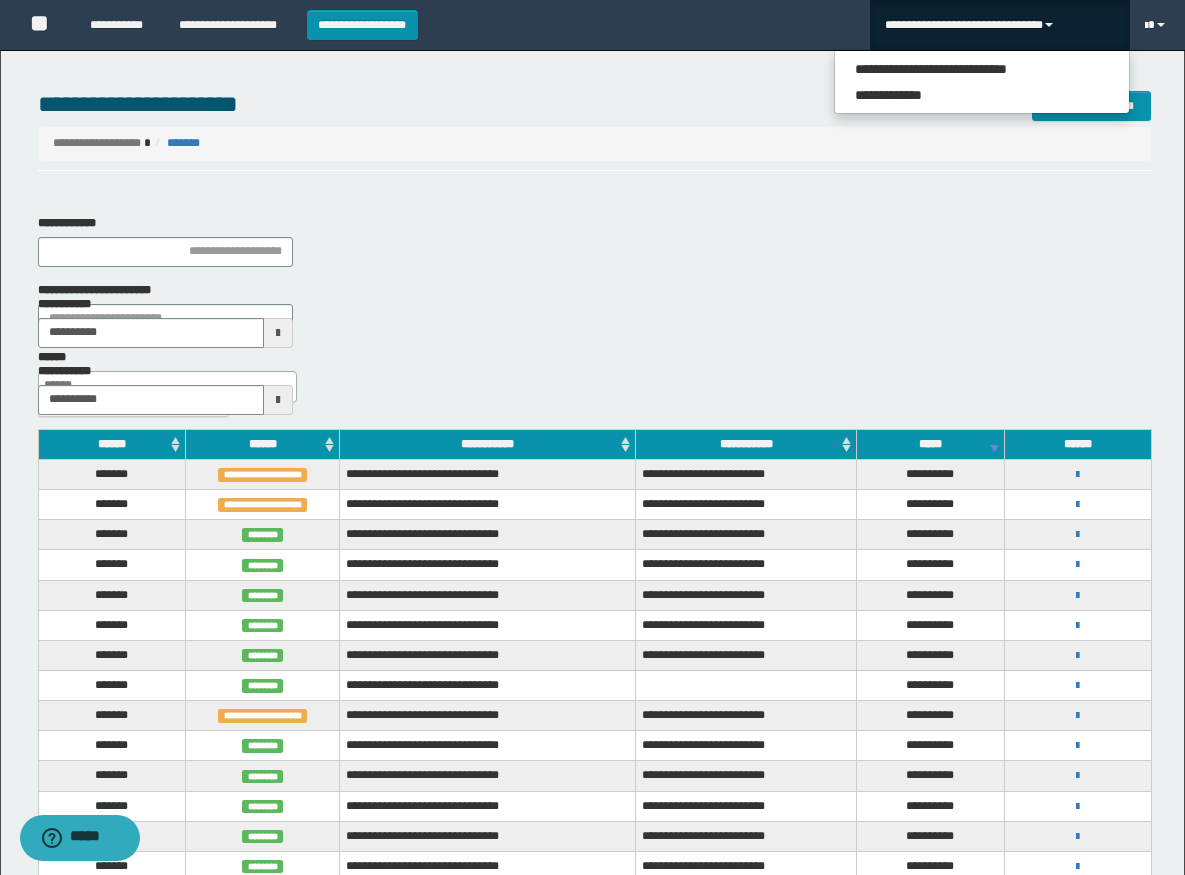 click at bounding box center (999, 25) 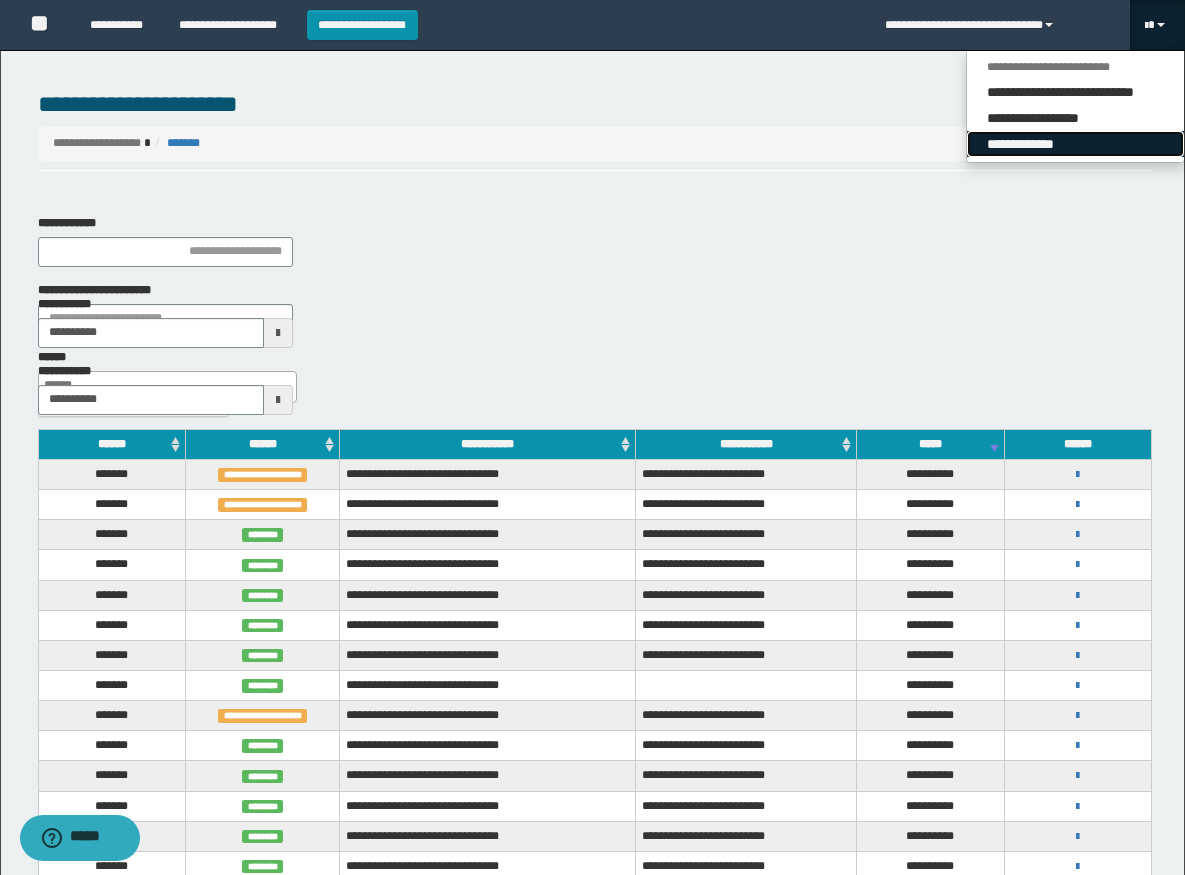 click on "**********" at bounding box center (1075, 144) 